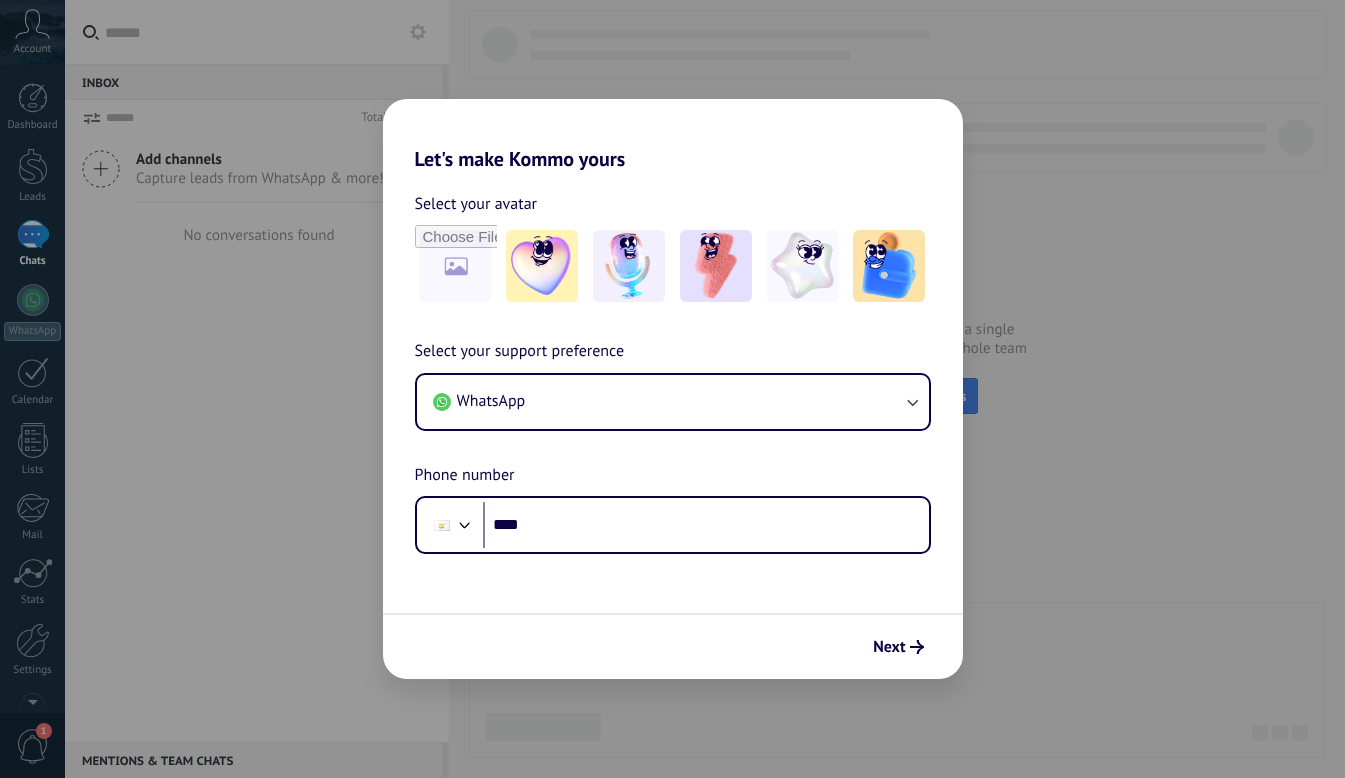 scroll, scrollTop: 0, scrollLeft: 0, axis: both 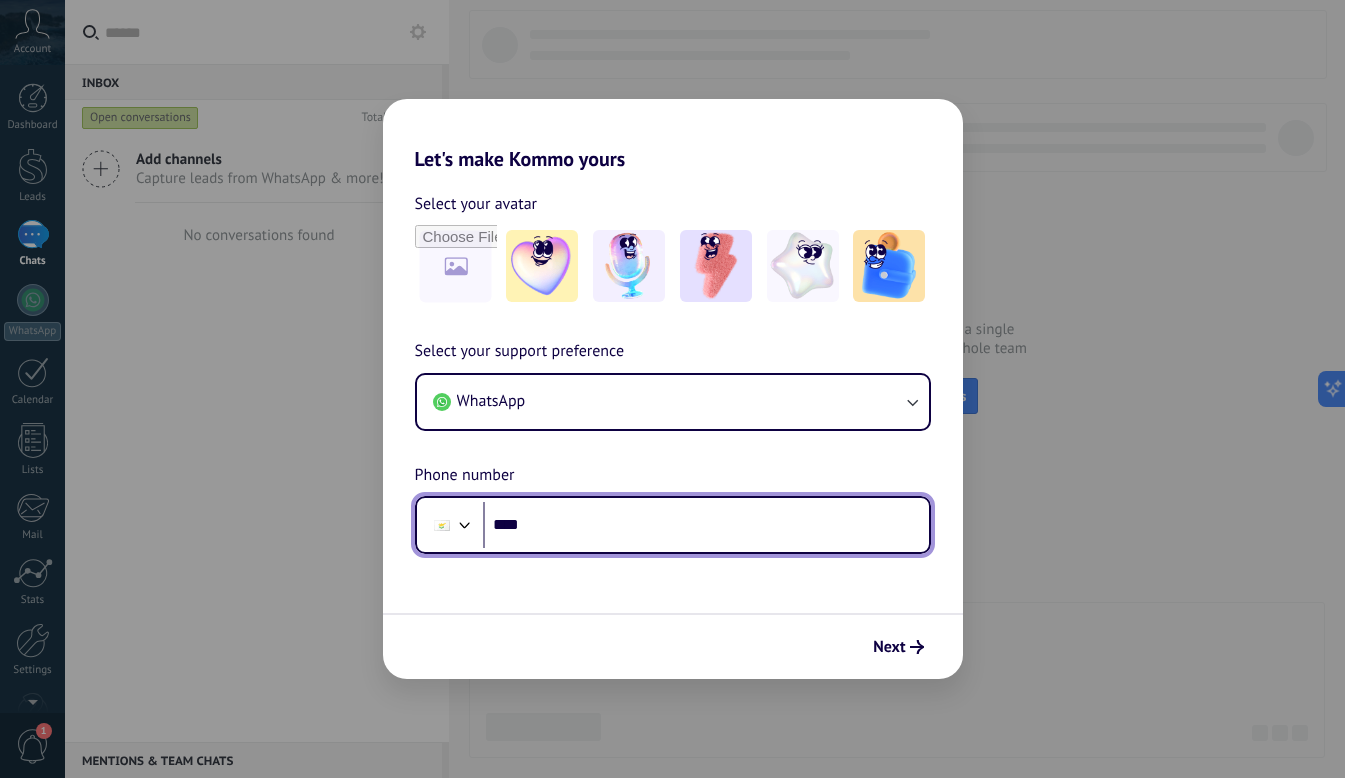 click at bounding box center (465, 523) 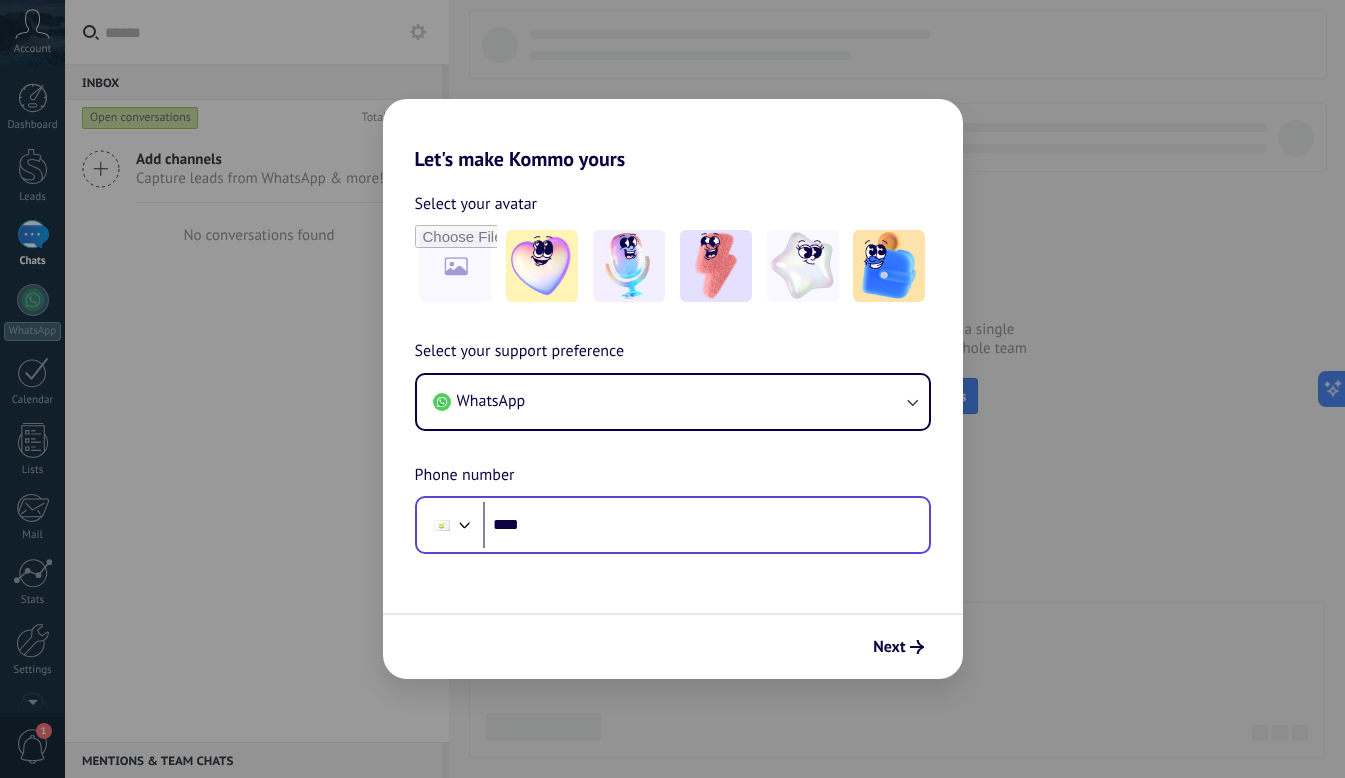 scroll, scrollTop: 7, scrollLeft: 0, axis: vertical 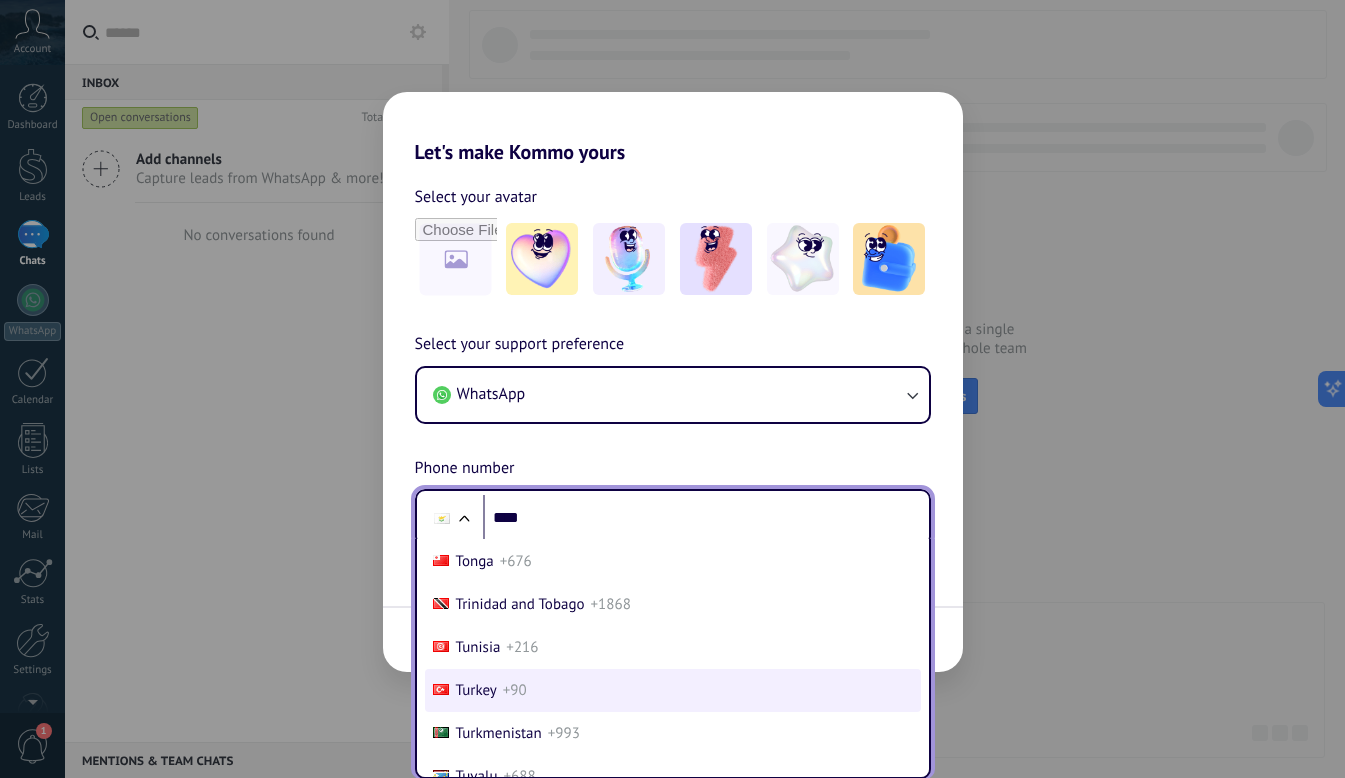 click on "+90" at bounding box center (515, 690) 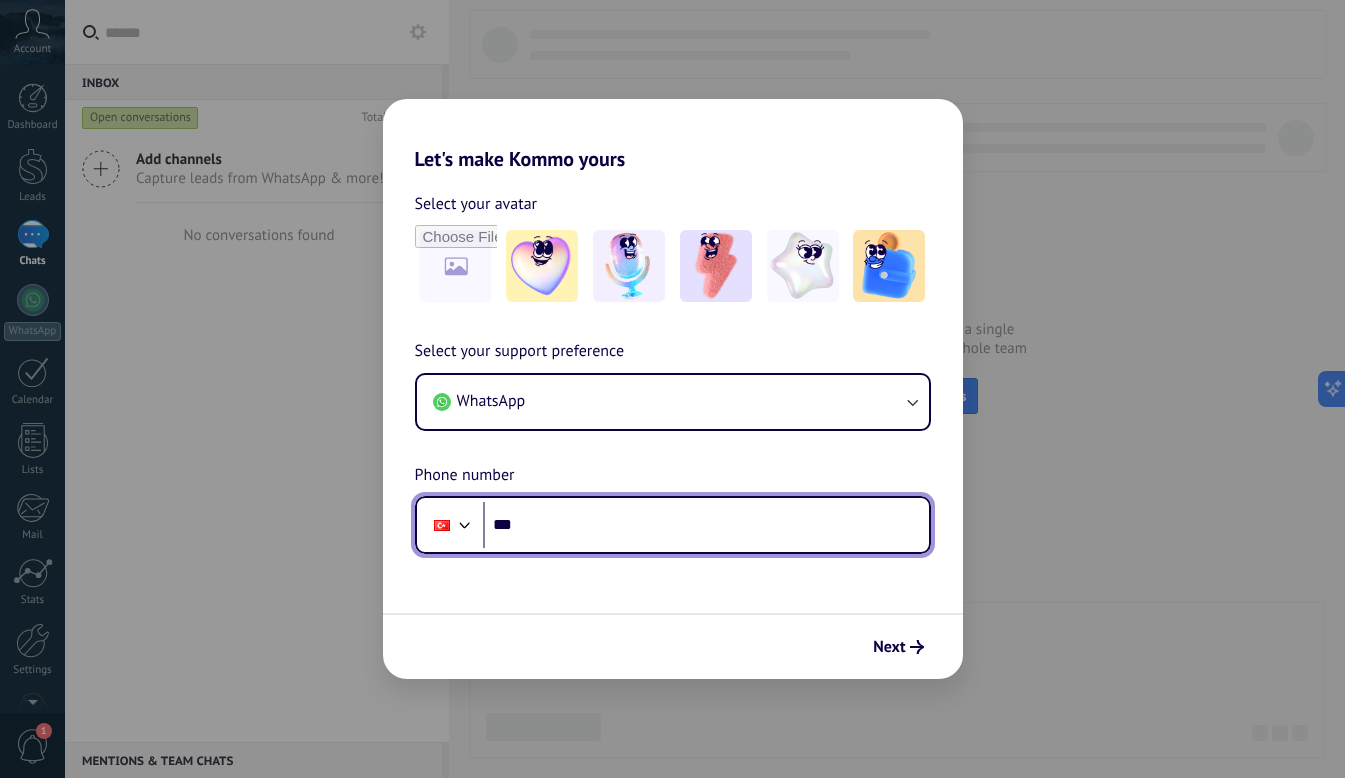 click on "****" at bounding box center (706, 525) 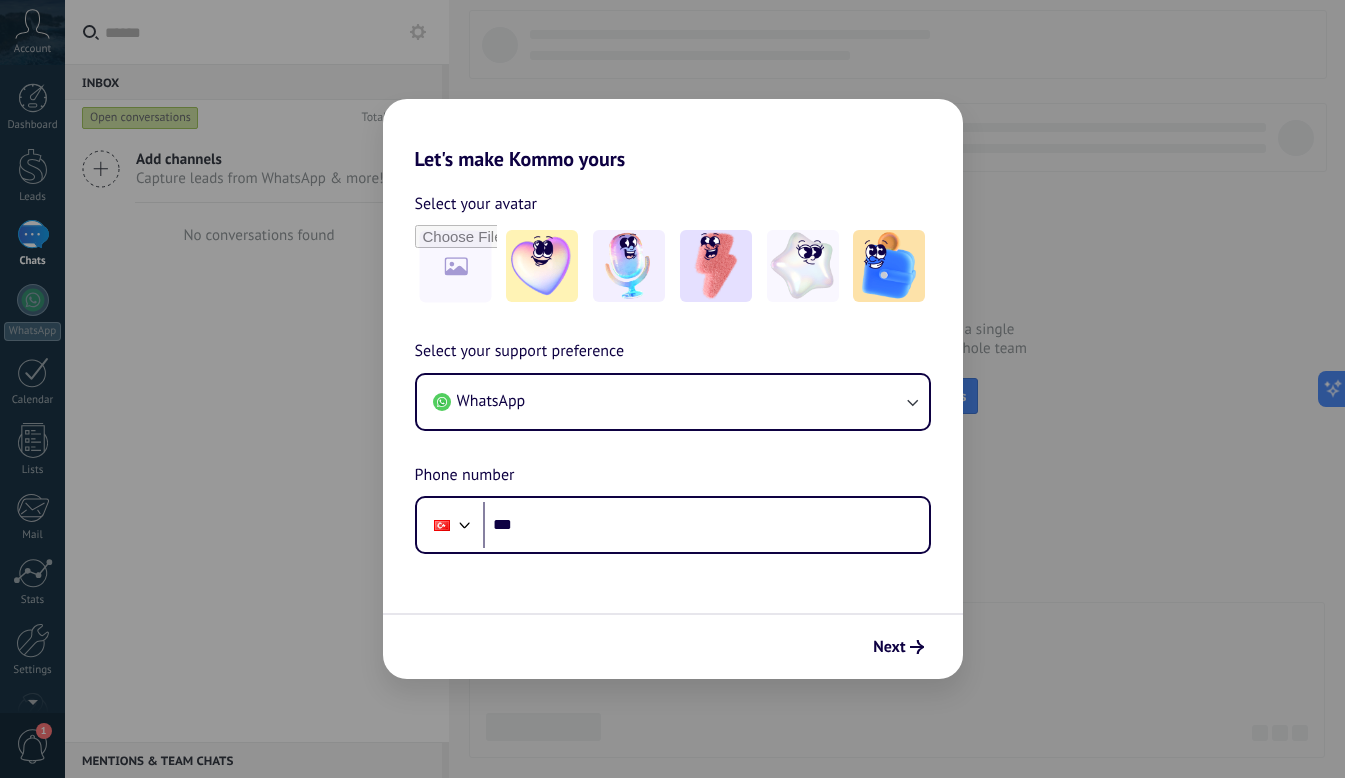 click at bounding box center (465, 523) 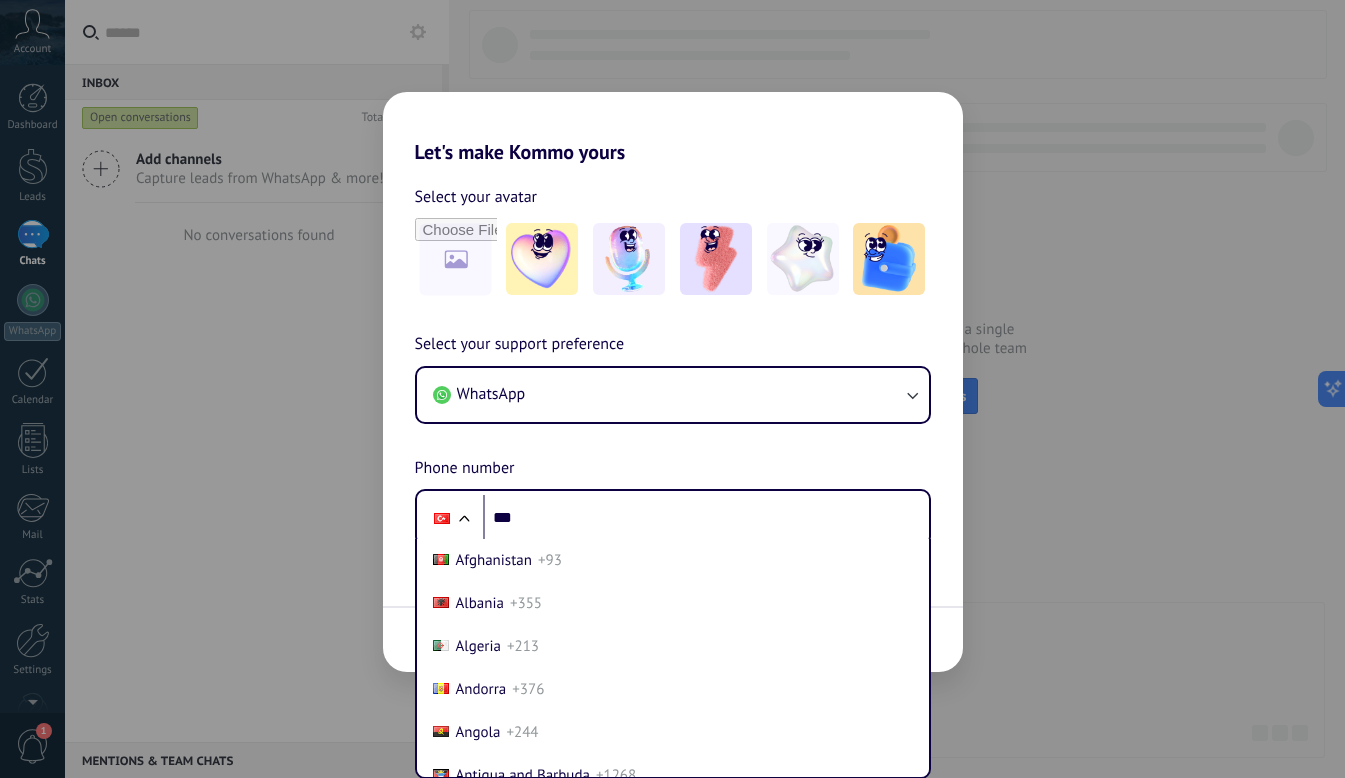 scroll, scrollTop: 8145, scrollLeft: 0, axis: vertical 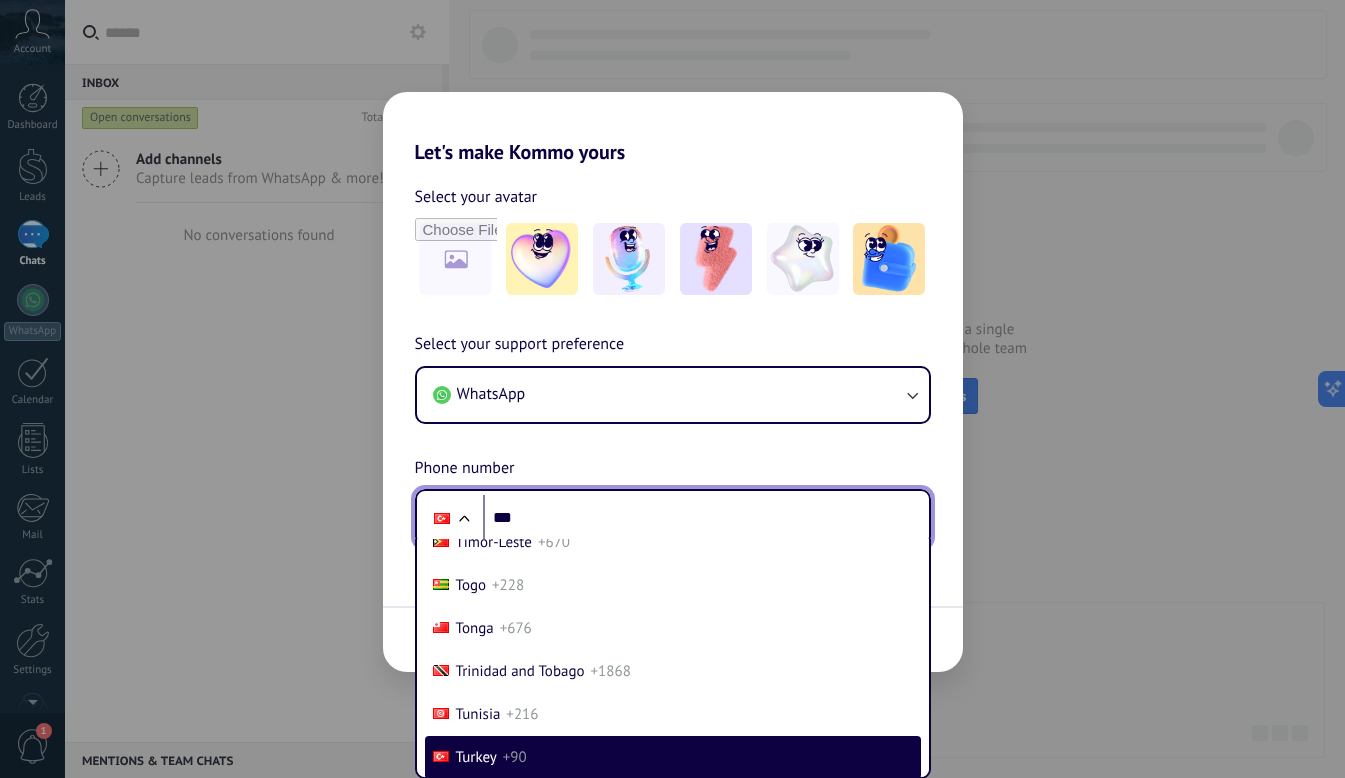 click at bounding box center (464, 521) 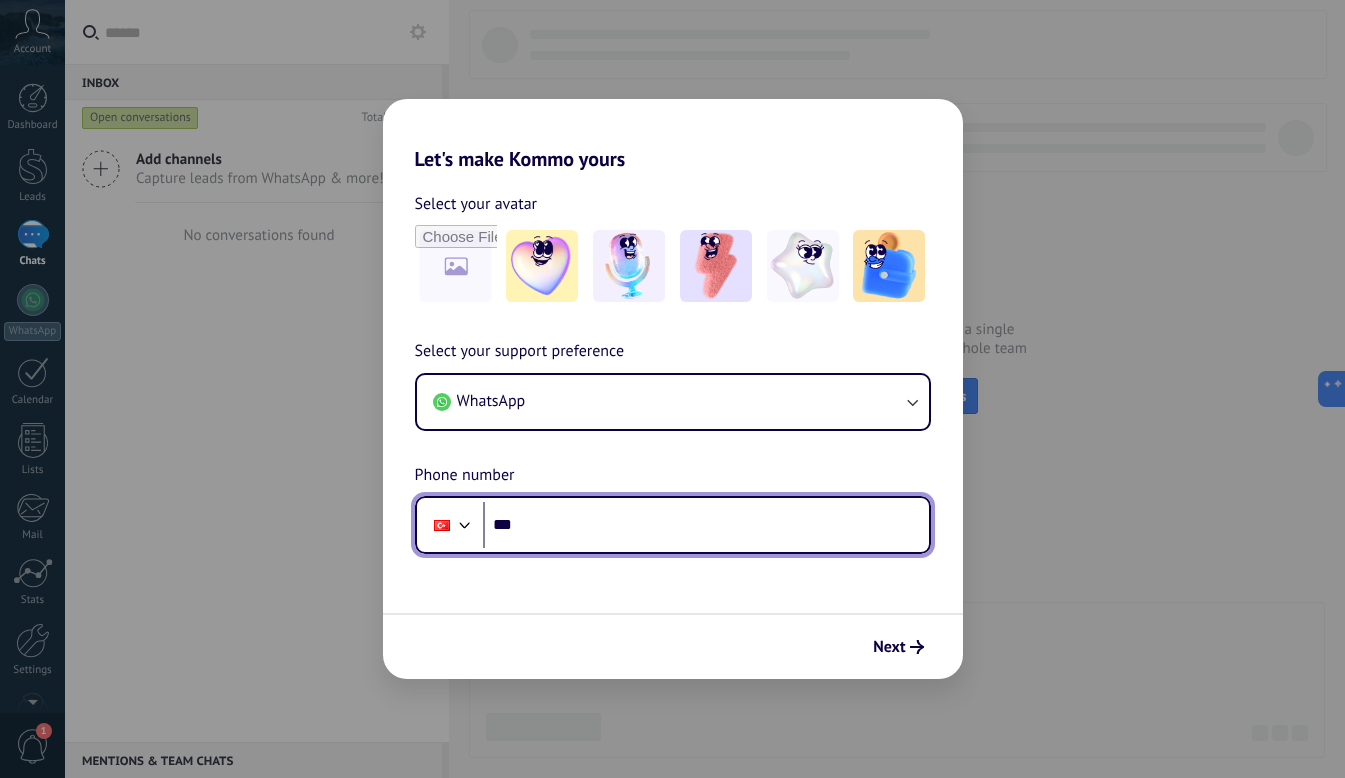 click on "****" at bounding box center [706, 525] 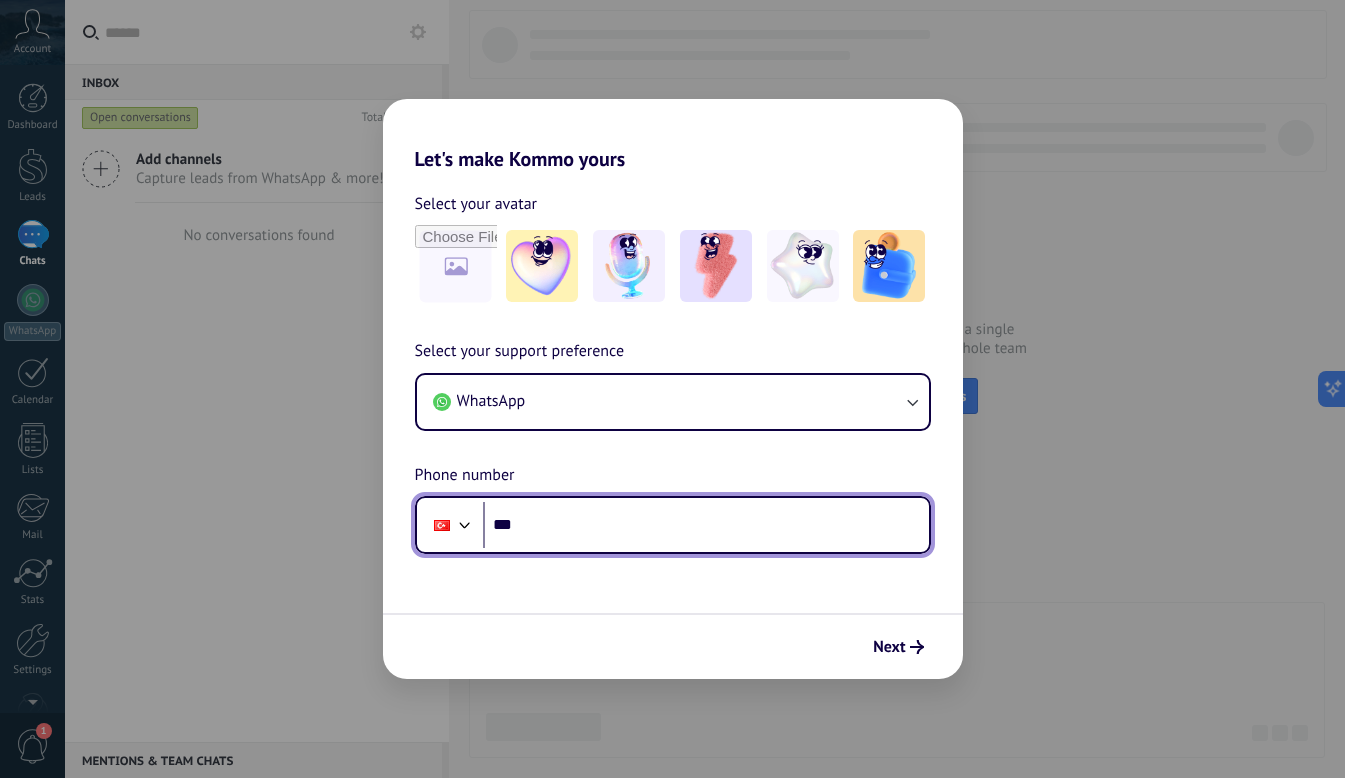 click on "****" at bounding box center [706, 525] 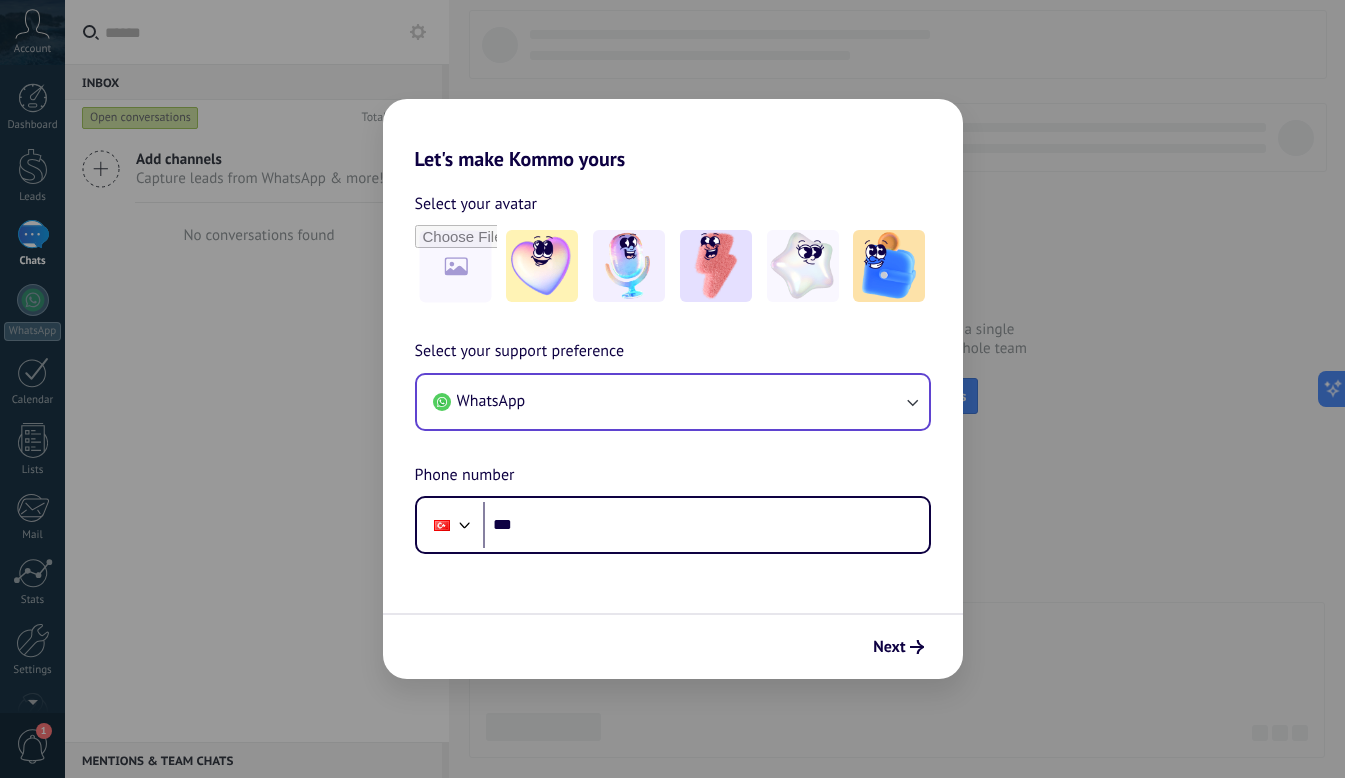 click on "WhatsApp" at bounding box center [673, 402] 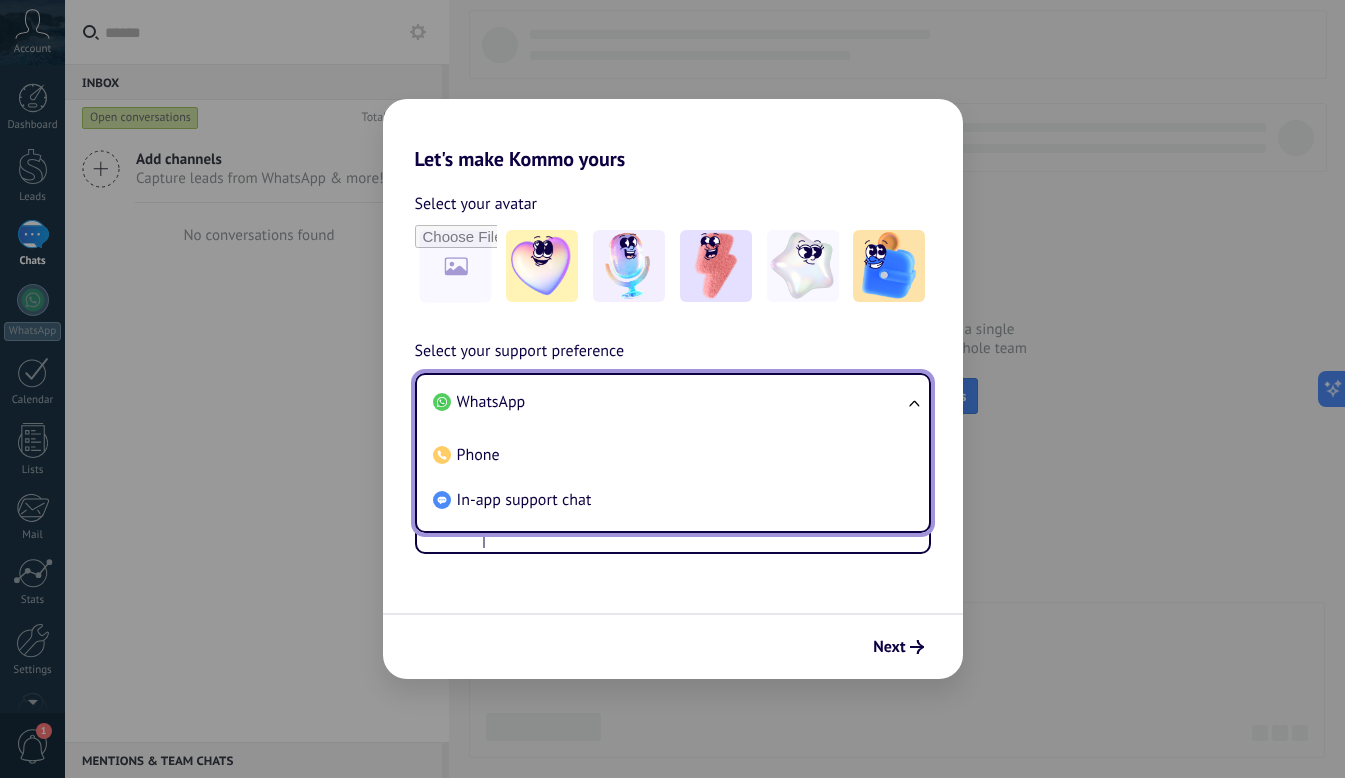 click on "WhatsApp" at bounding box center (669, 402) 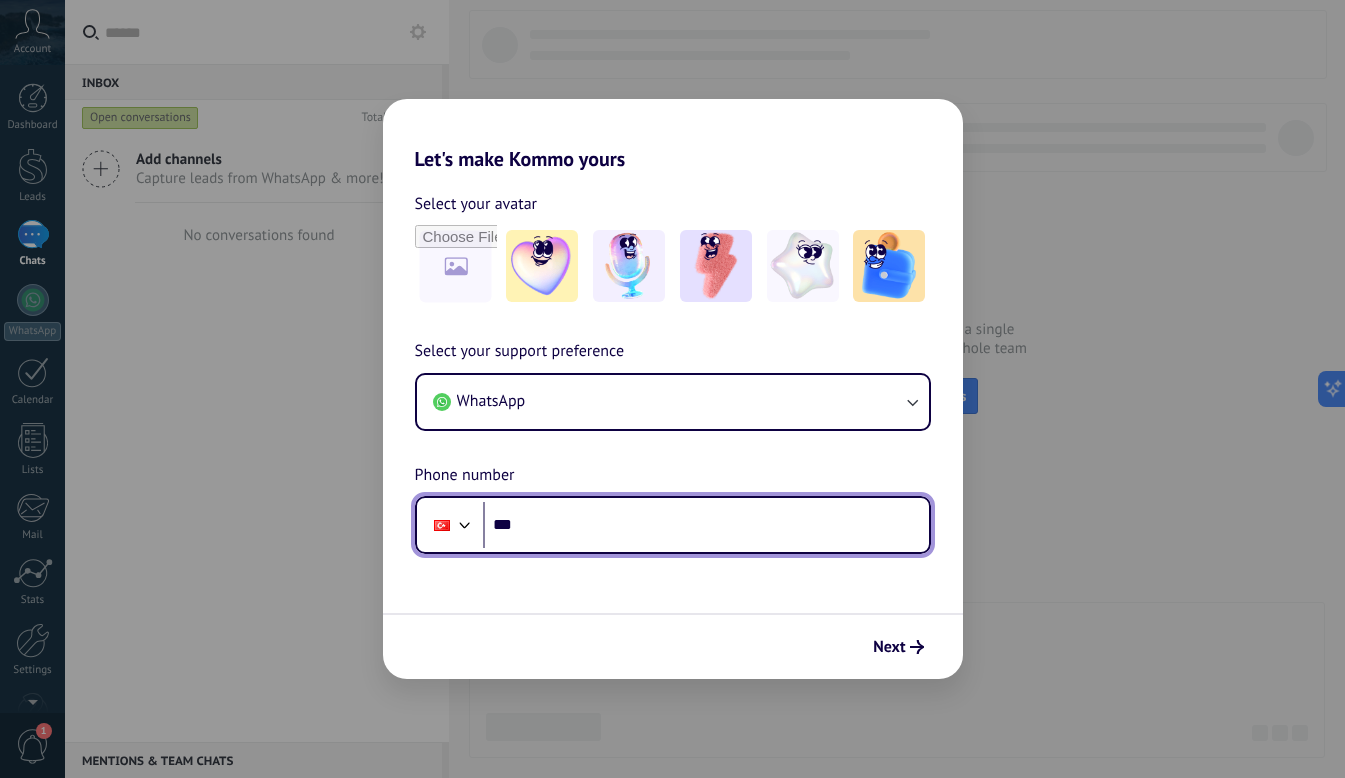 click on "***" at bounding box center [706, 525] 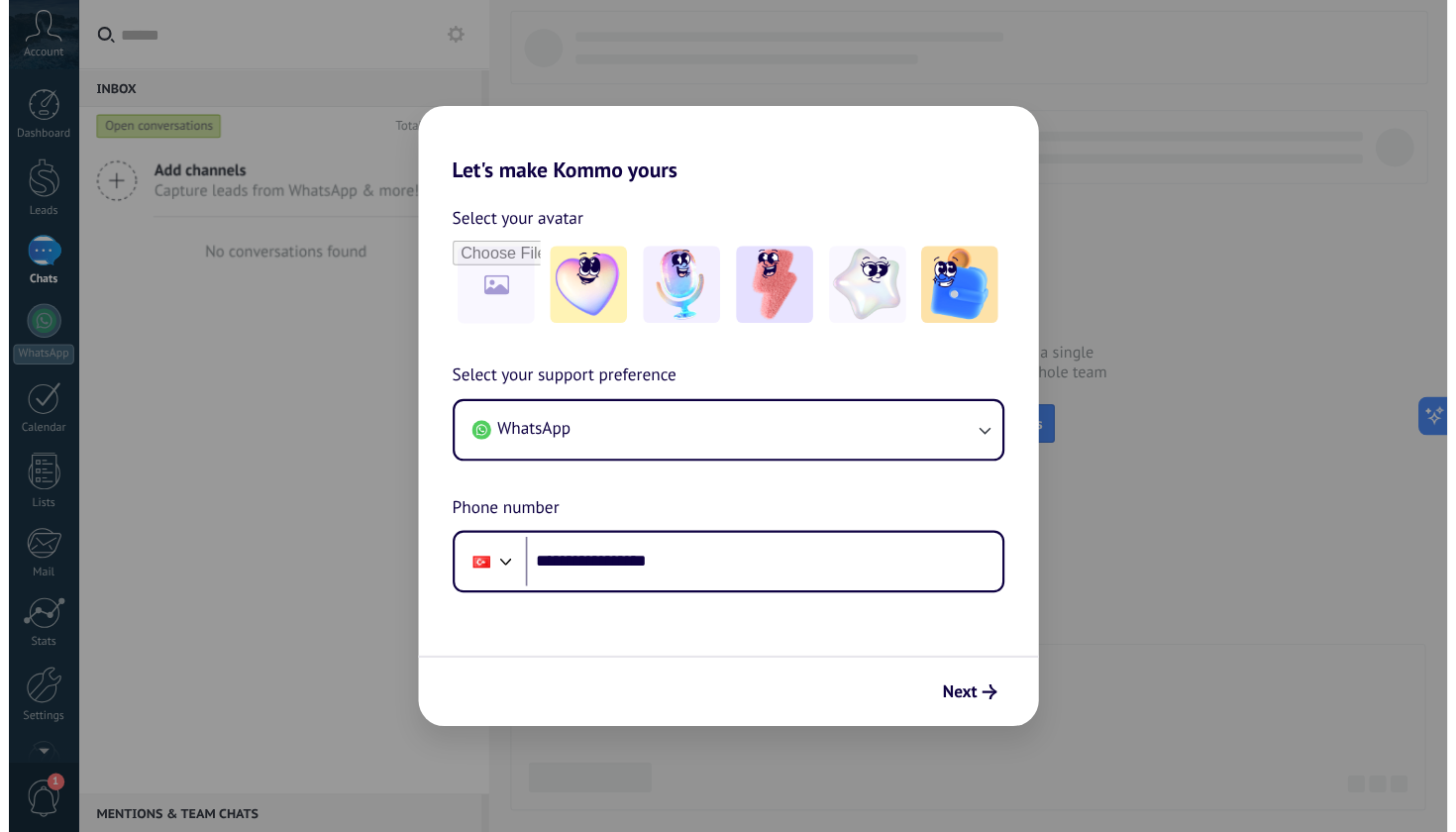 scroll, scrollTop: 0, scrollLeft: 0, axis: both 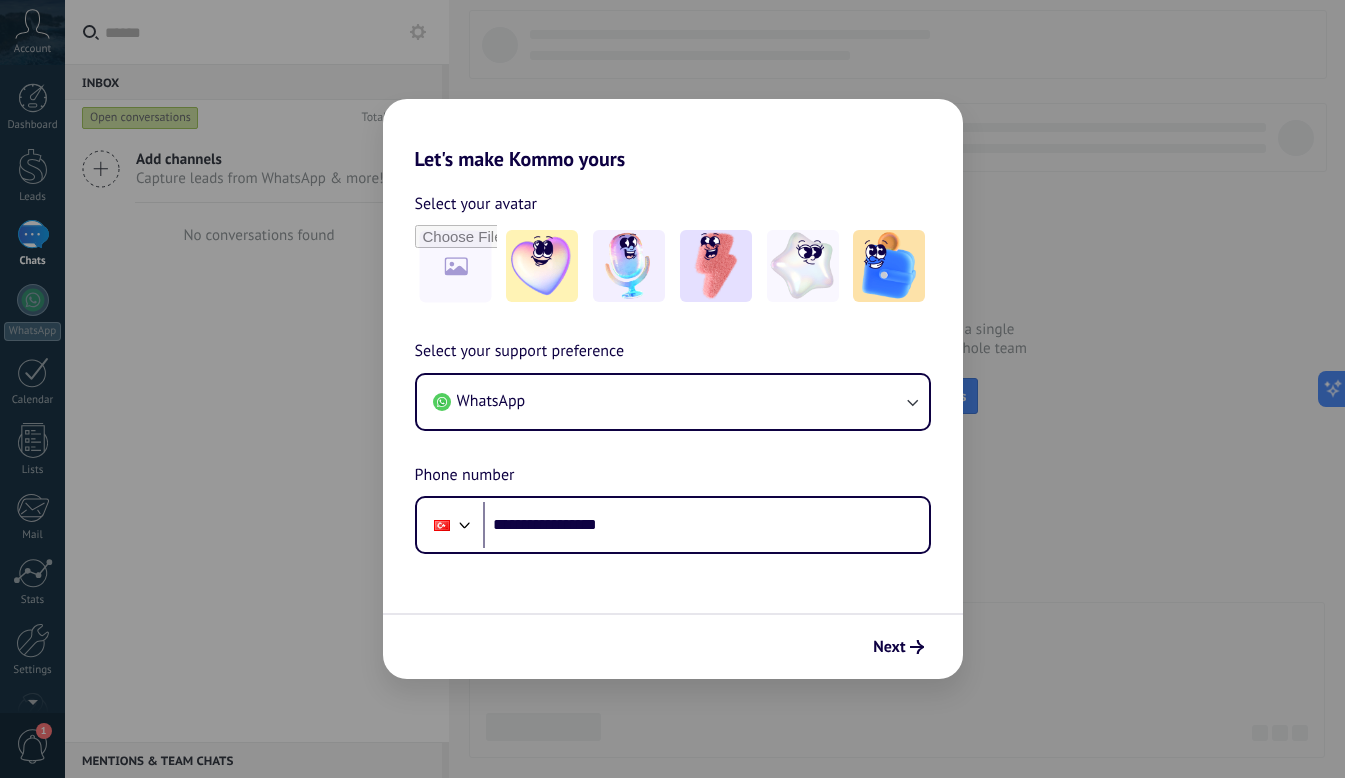 drag, startPoint x: 557, startPoint y: 137, endPoint x: 610, endPoint y: 132, distance: 53.235325 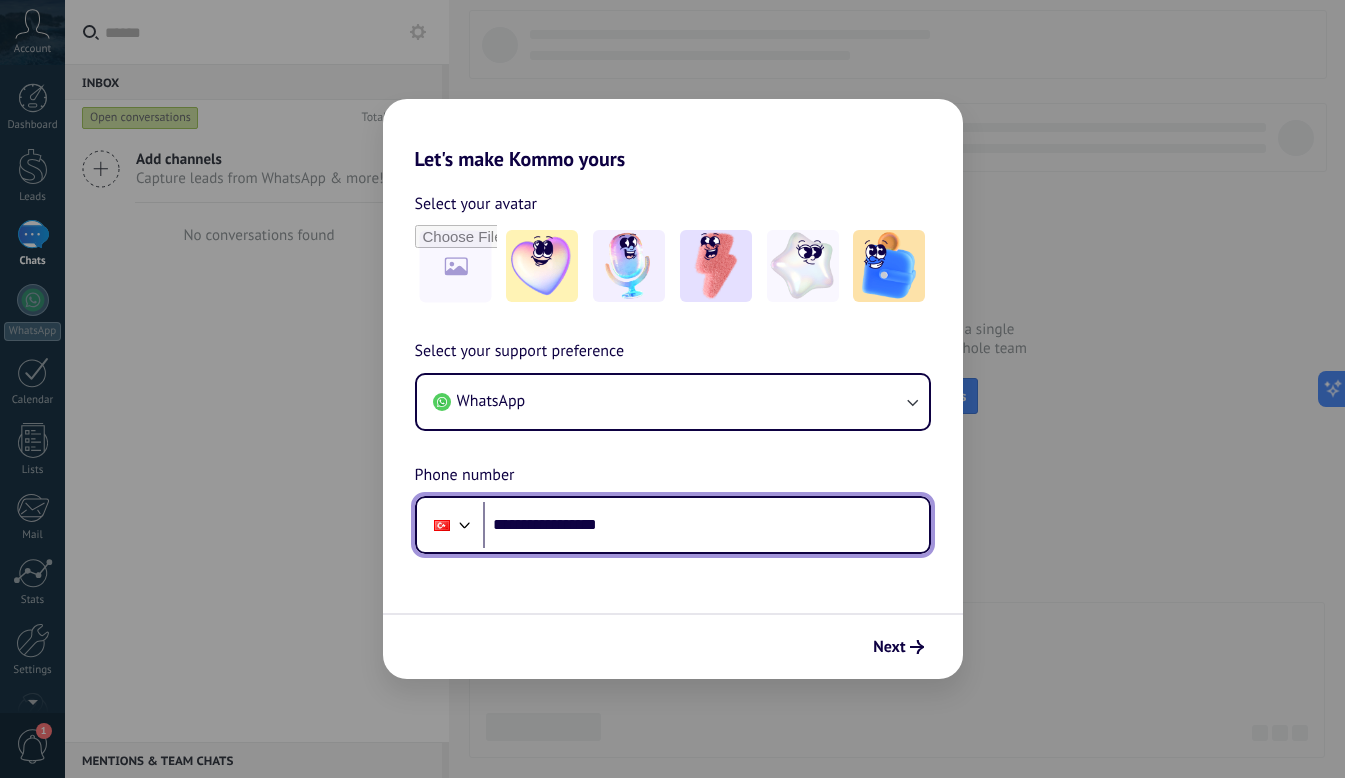 drag, startPoint x: 642, startPoint y: 533, endPoint x: 489, endPoint y: 532, distance: 153.00327 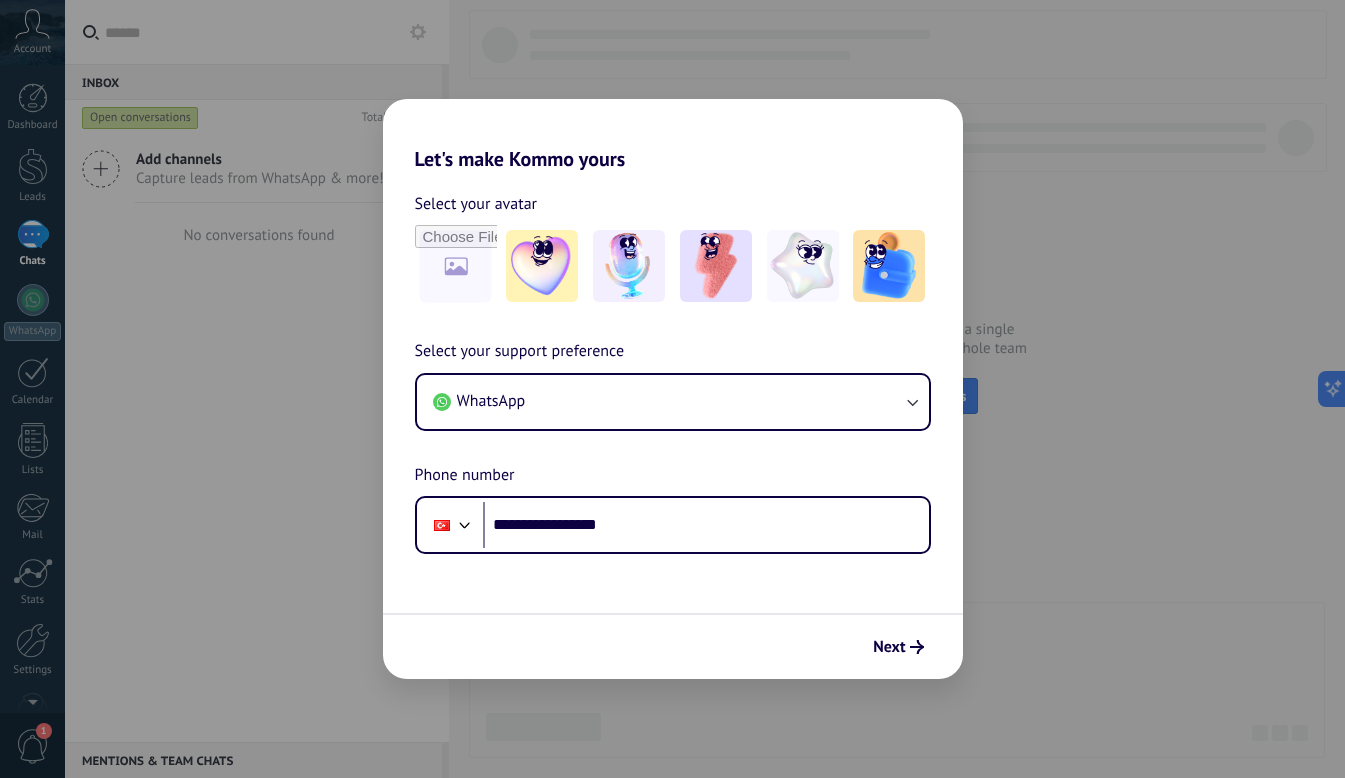 drag, startPoint x: 1298, startPoint y: 45, endPoint x: 1343, endPoint y: 48, distance: 45.099888 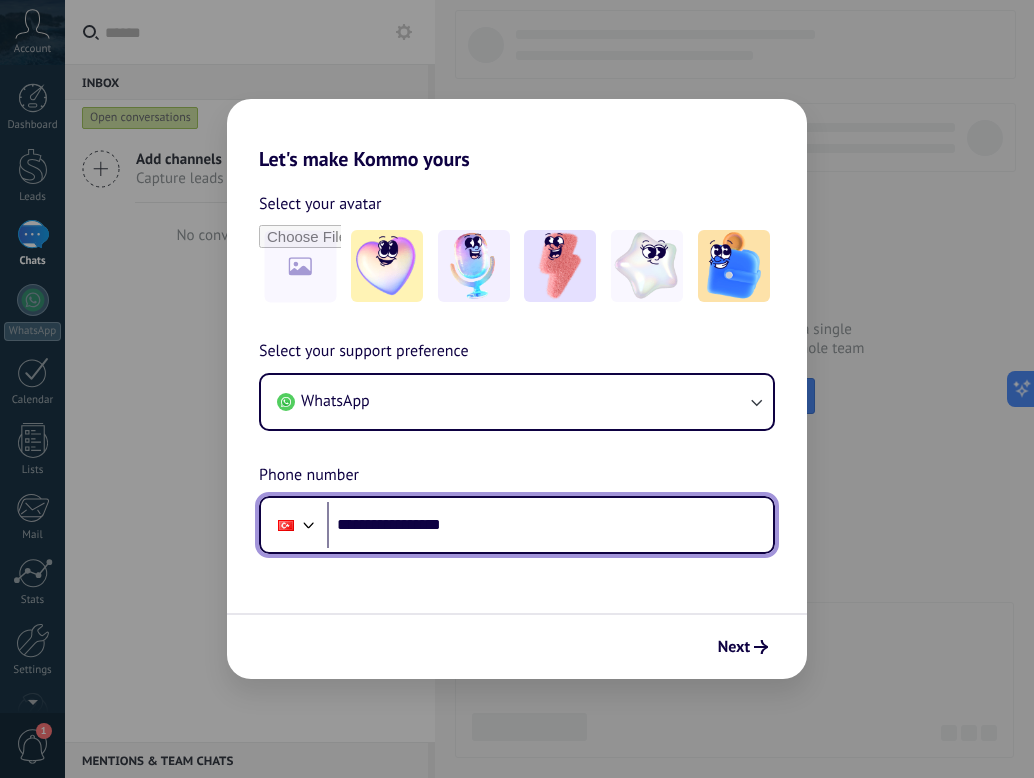 drag, startPoint x: 495, startPoint y: 531, endPoint x: 383, endPoint y: 526, distance: 112.11155 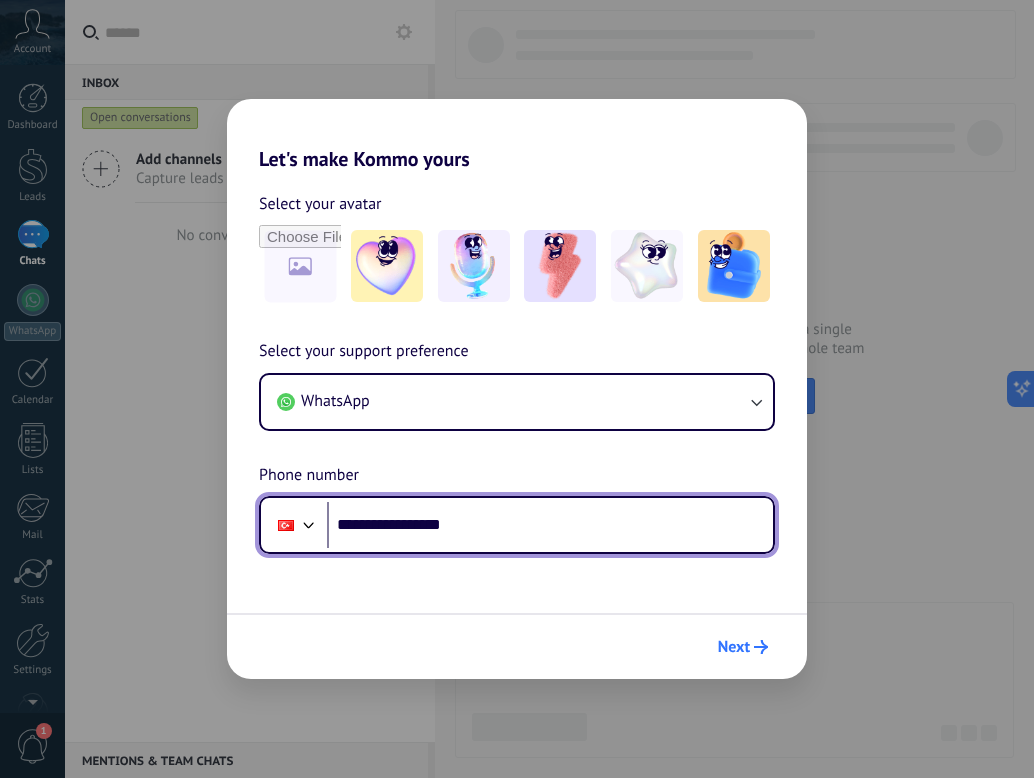 type on "**********" 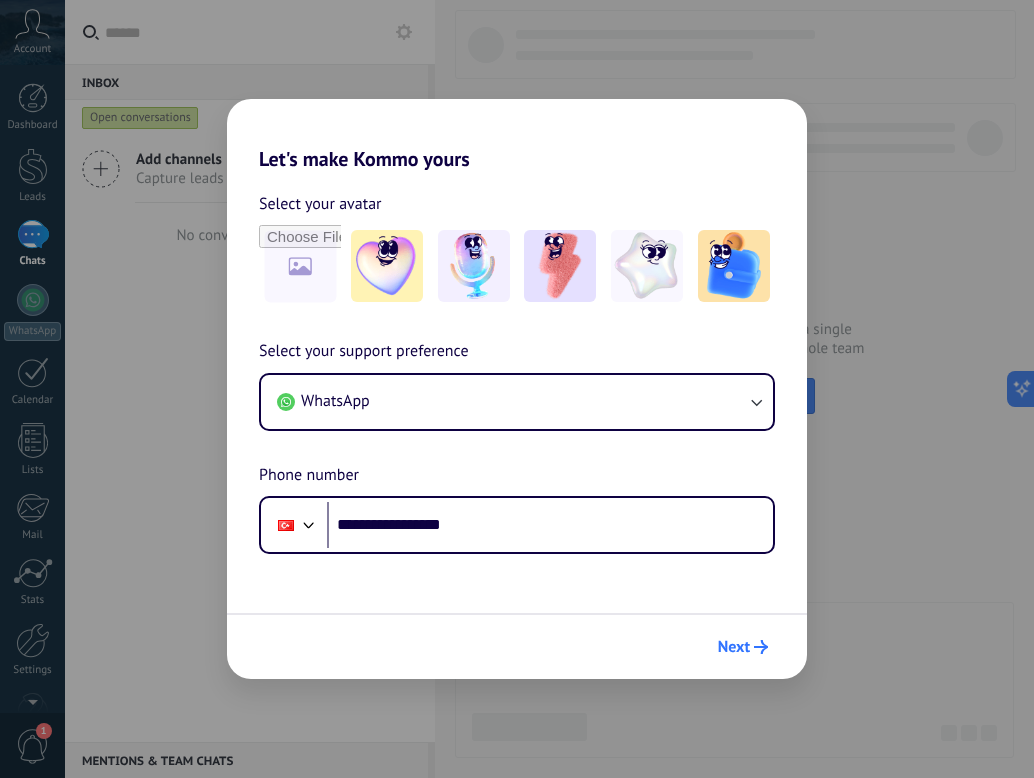 click on "Next" at bounding box center [734, 647] 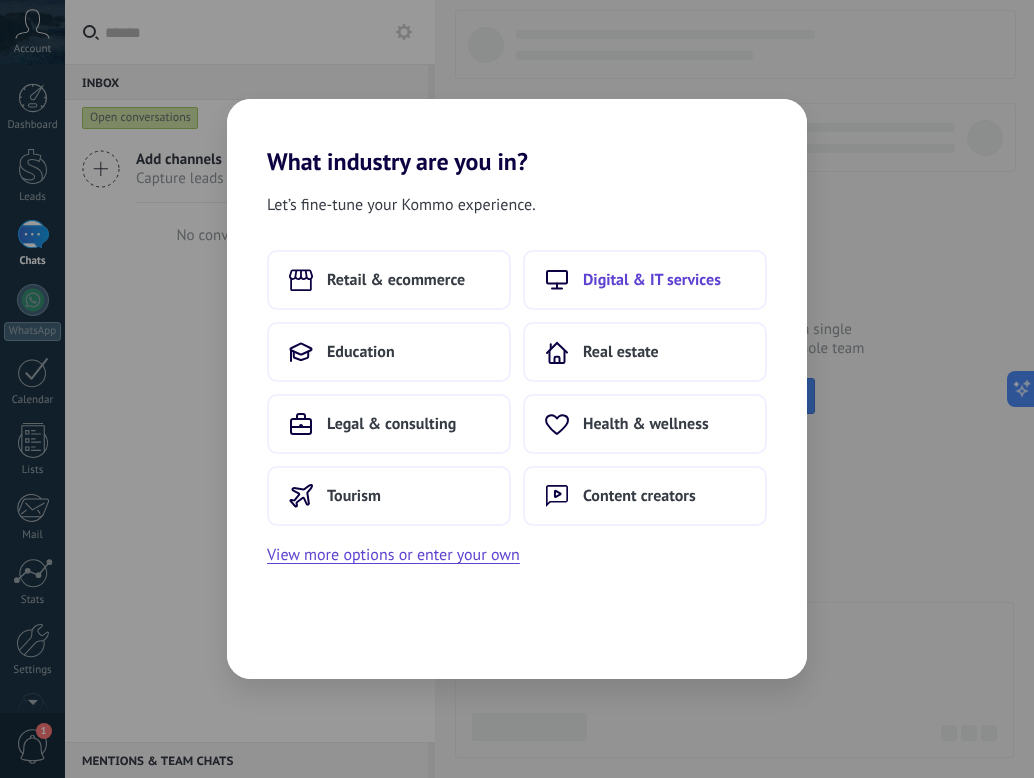 click on "Digital & IT services" at bounding box center (645, 280) 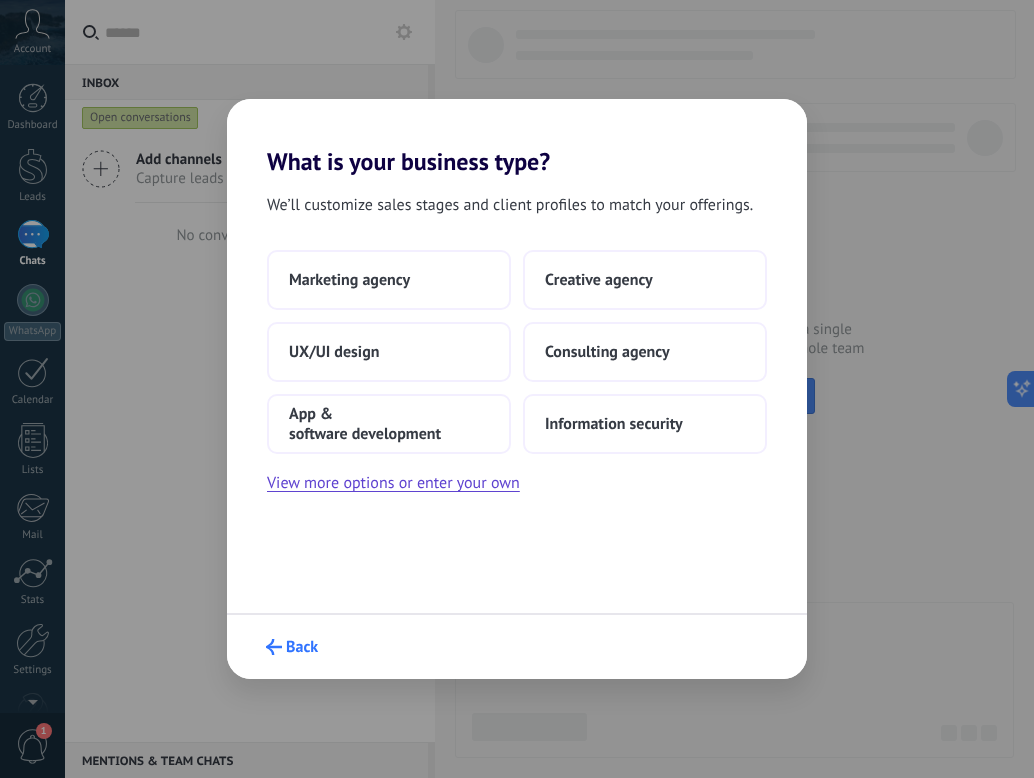 click on "Back" at bounding box center (302, 647) 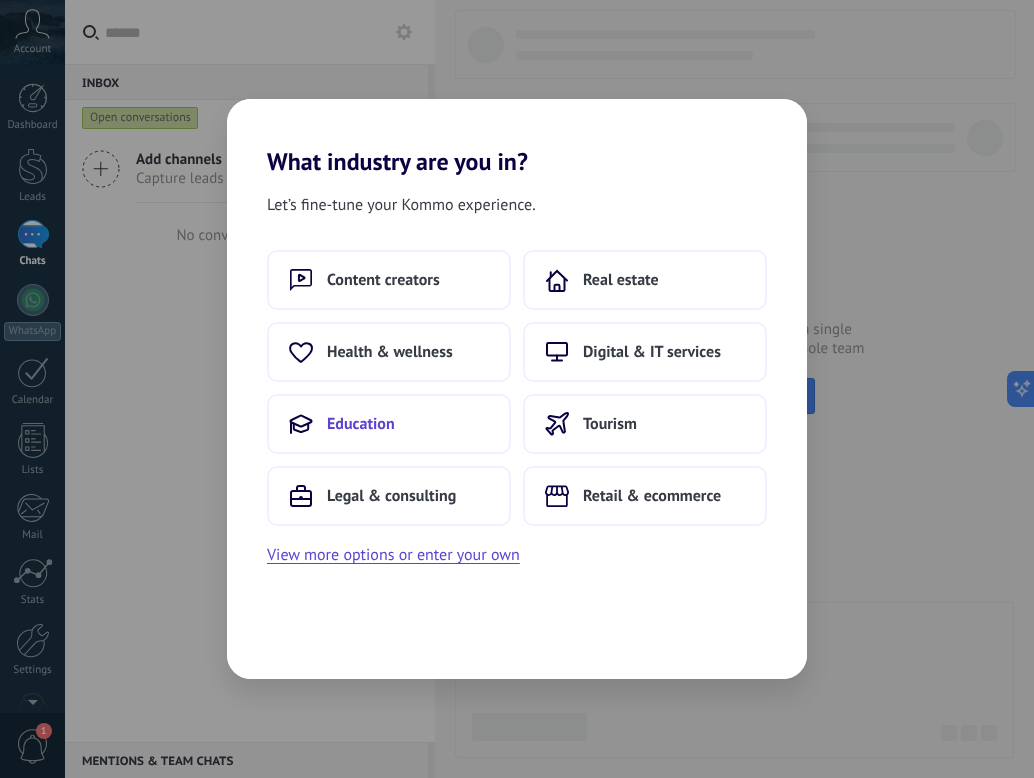 click on "Education" at bounding box center (361, 424) 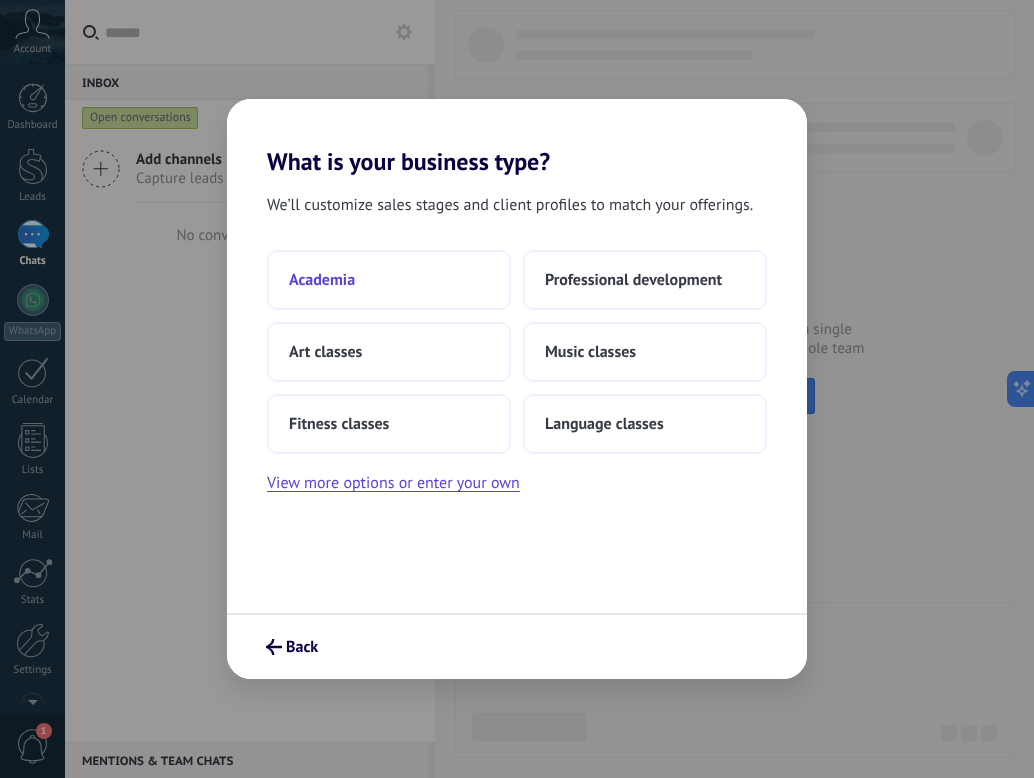 click on "Academia" at bounding box center (389, 280) 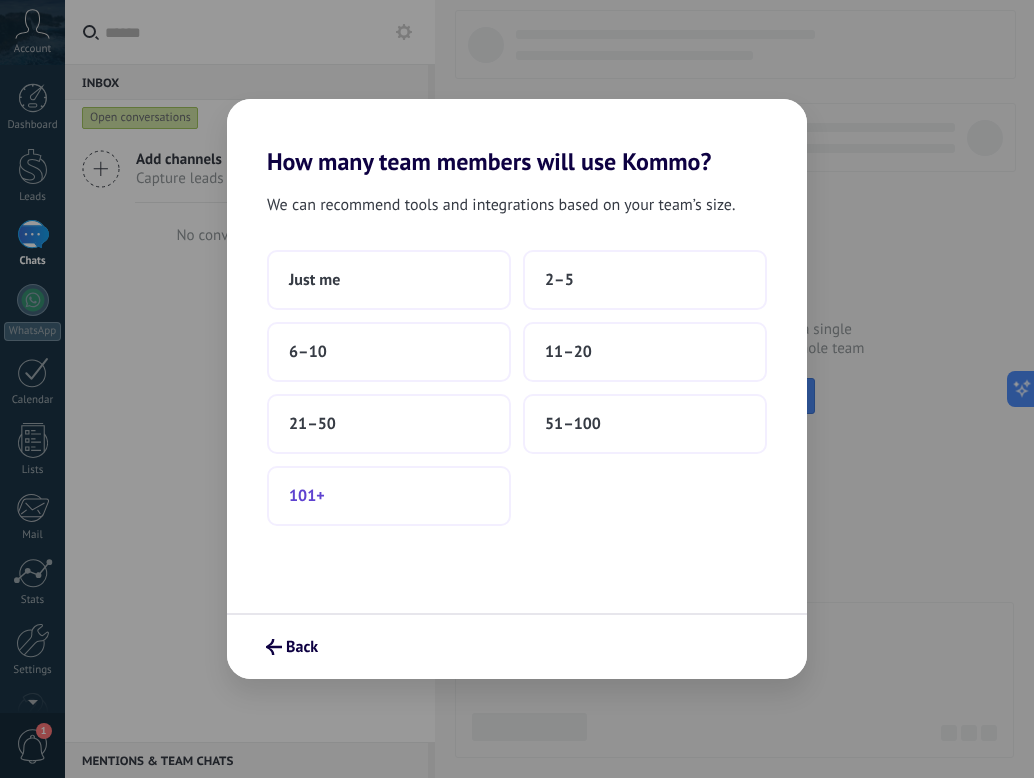 click on "101+" at bounding box center (389, 496) 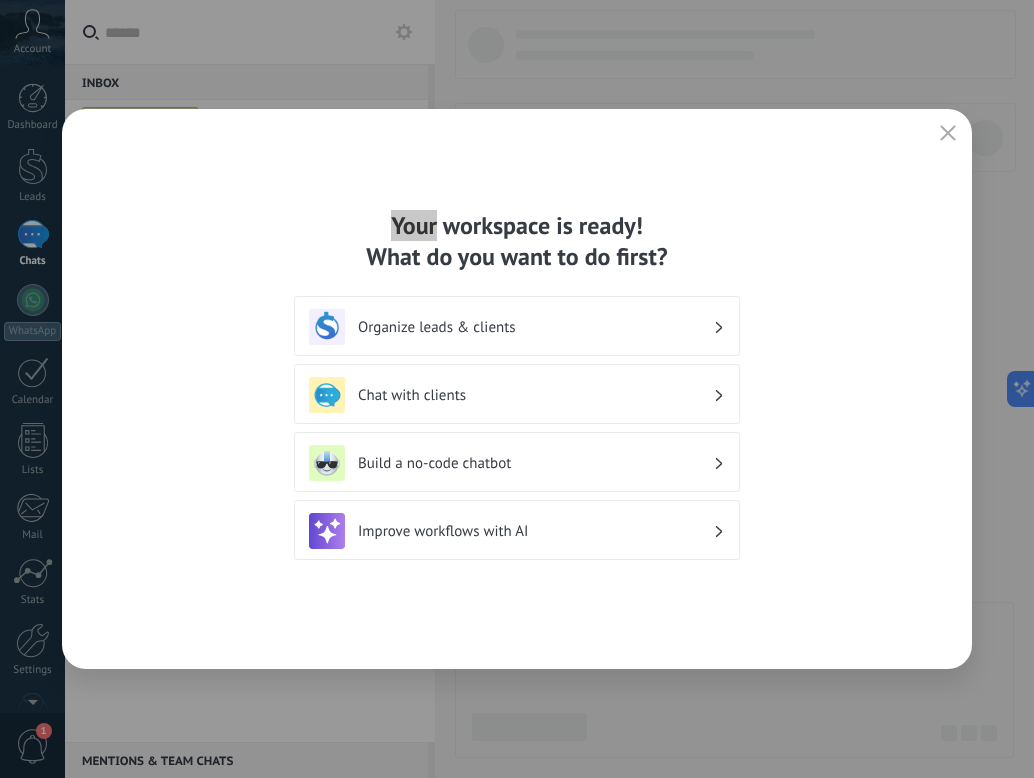 click on "Your workspace is ready!   What do you want to do first? Organize leads & clients Chat with clients Build a no-code chatbot Improve workflows with AI" at bounding box center [517, 389] 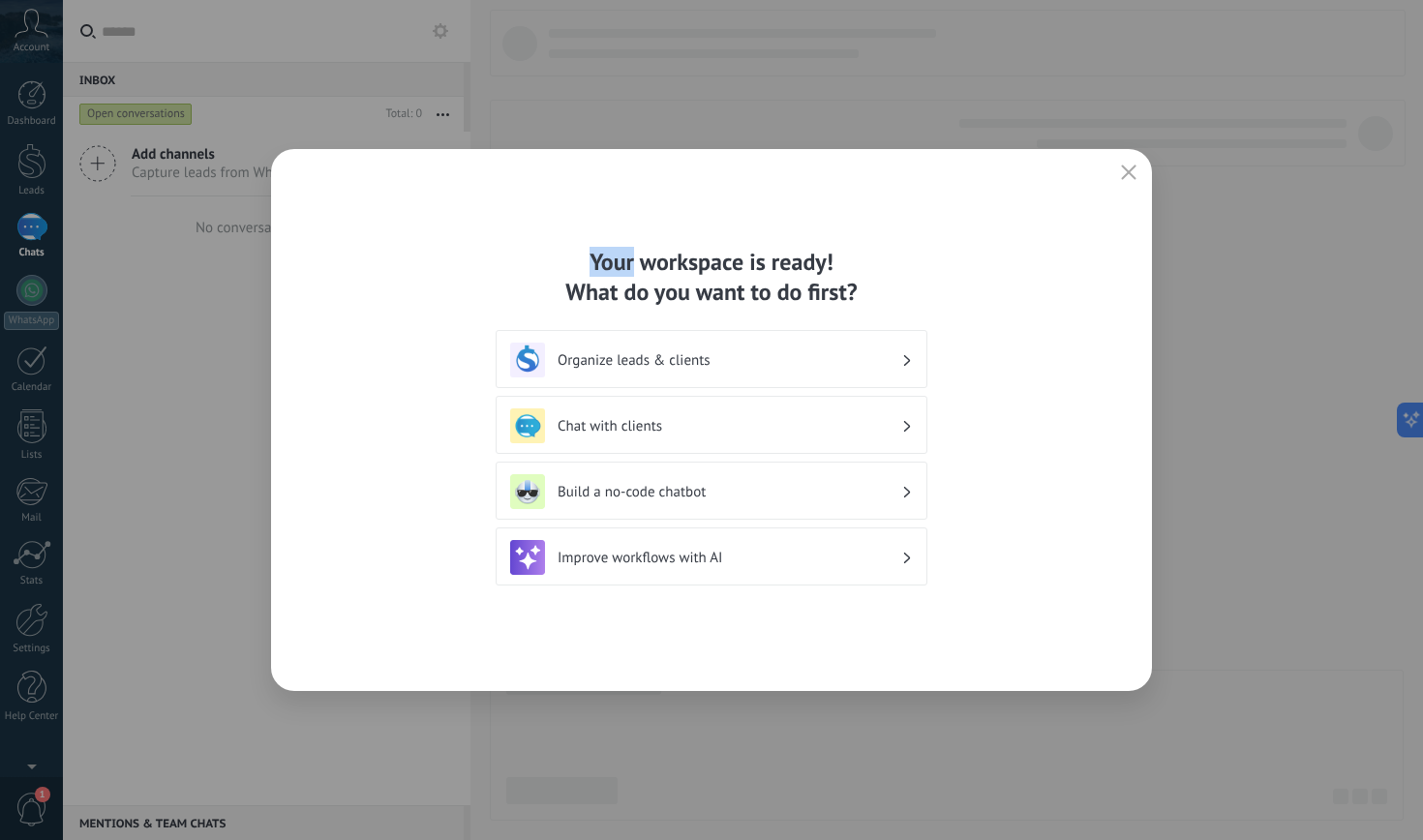 drag, startPoint x: 461, startPoint y: 201, endPoint x: 627, endPoint y: 190, distance: 166.36406 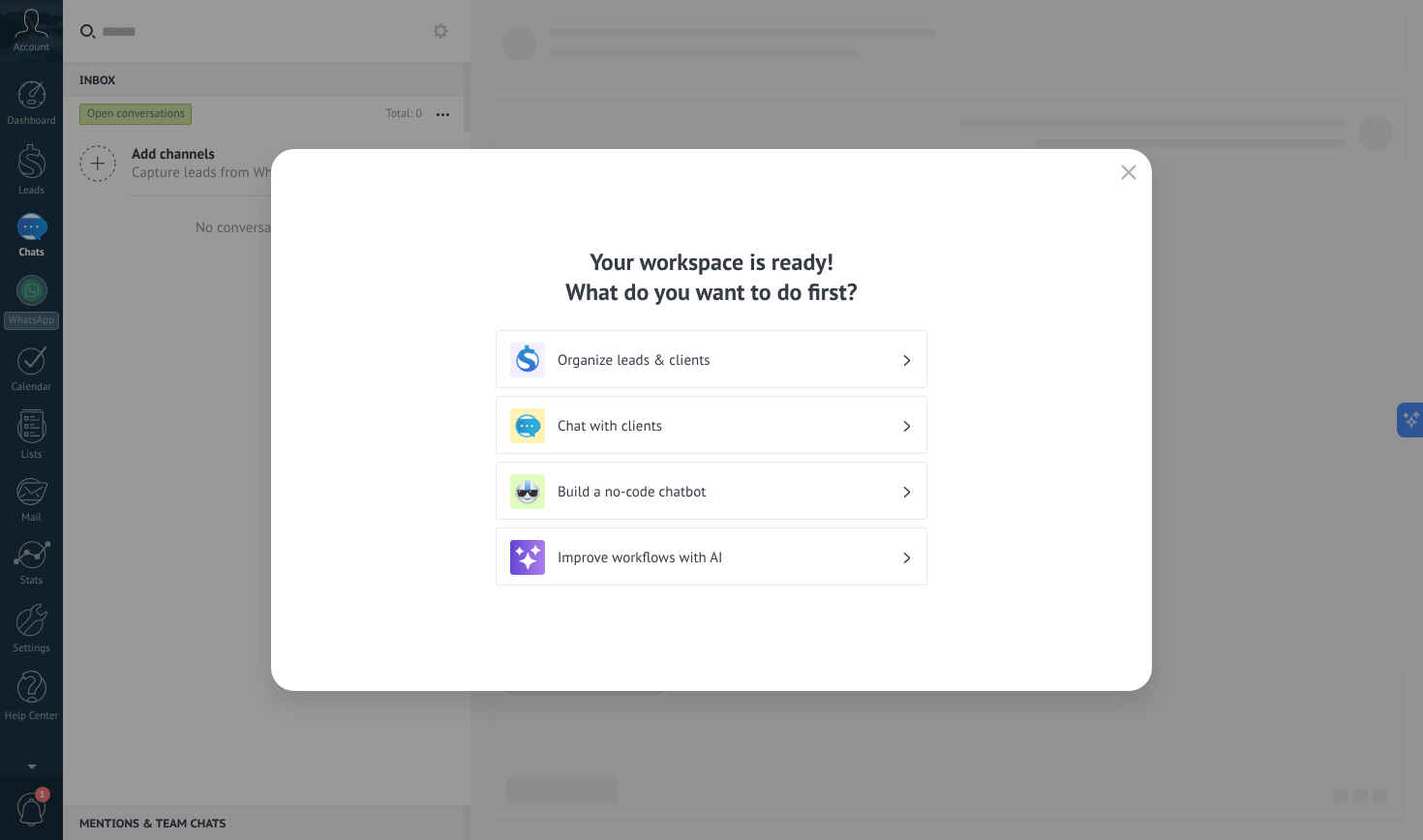 click on "Your workspace is ready!   What do you want to do first?" at bounding box center (712, 277) 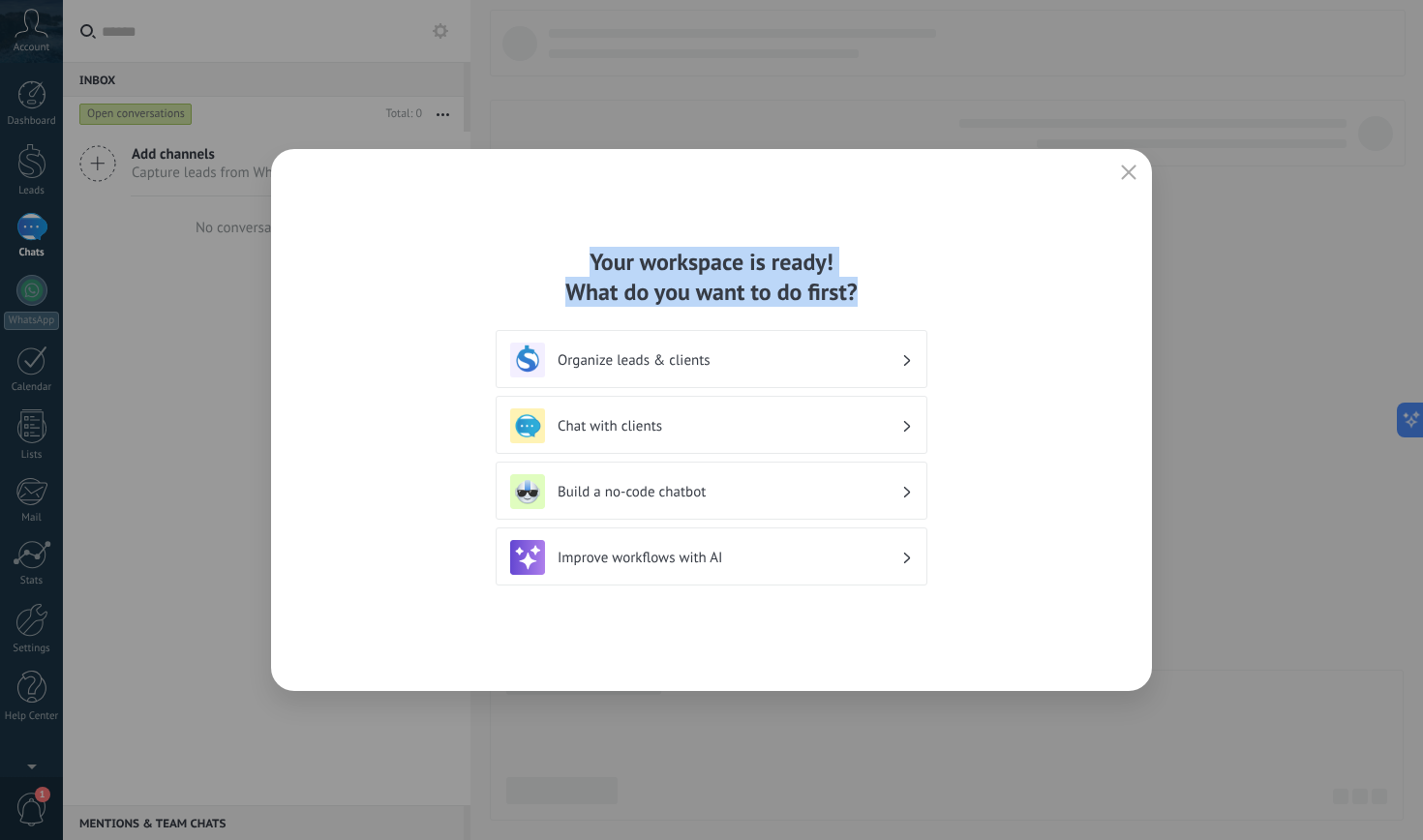 drag, startPoint x: 591, startPoint y: 265, endPoint x: 875, endPoint y: 294, distance: 285.47679 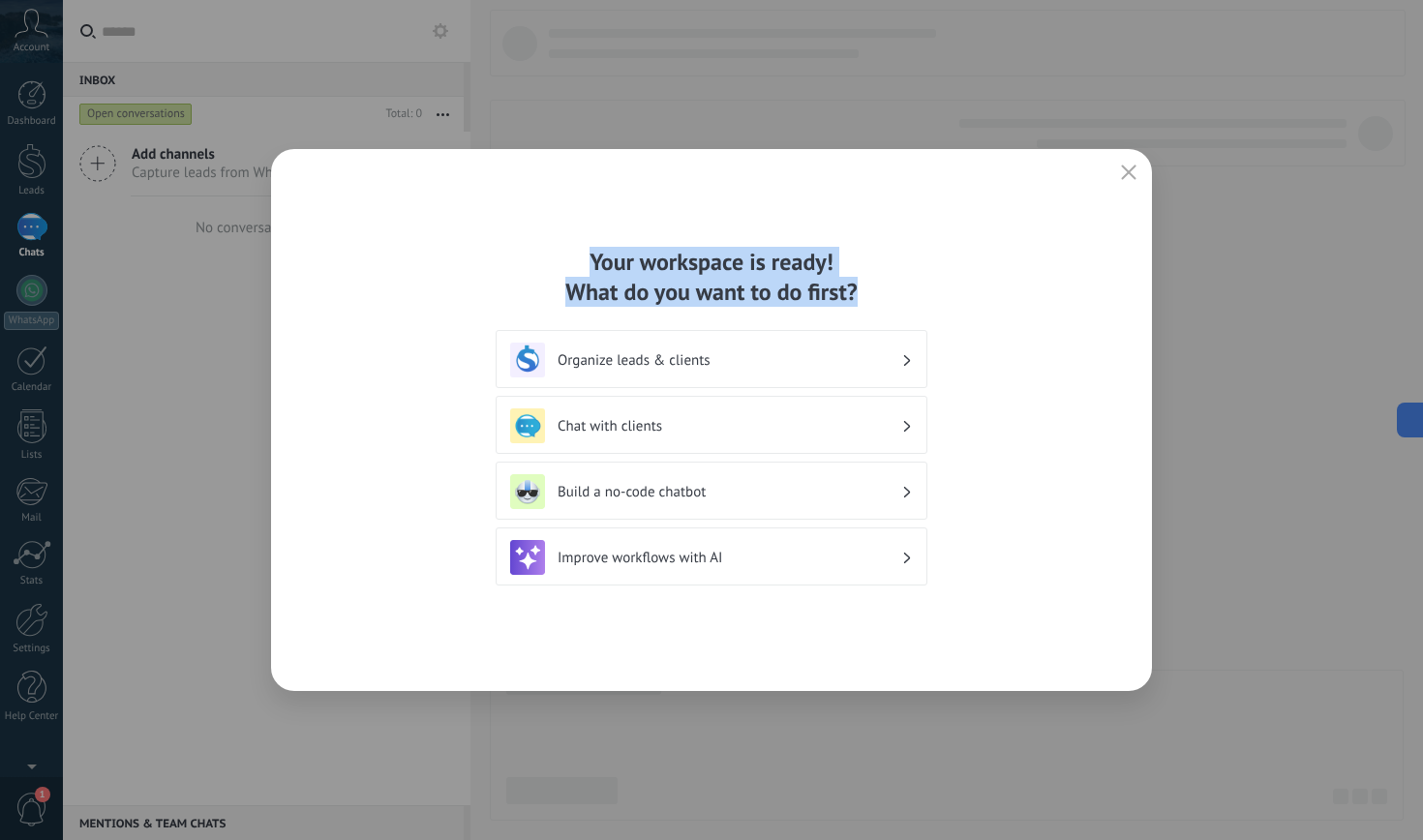 drag, startPoint x: 872, startPoint y: 295, endPoint x: 575, endPoint y: 262, distance: 298.82771 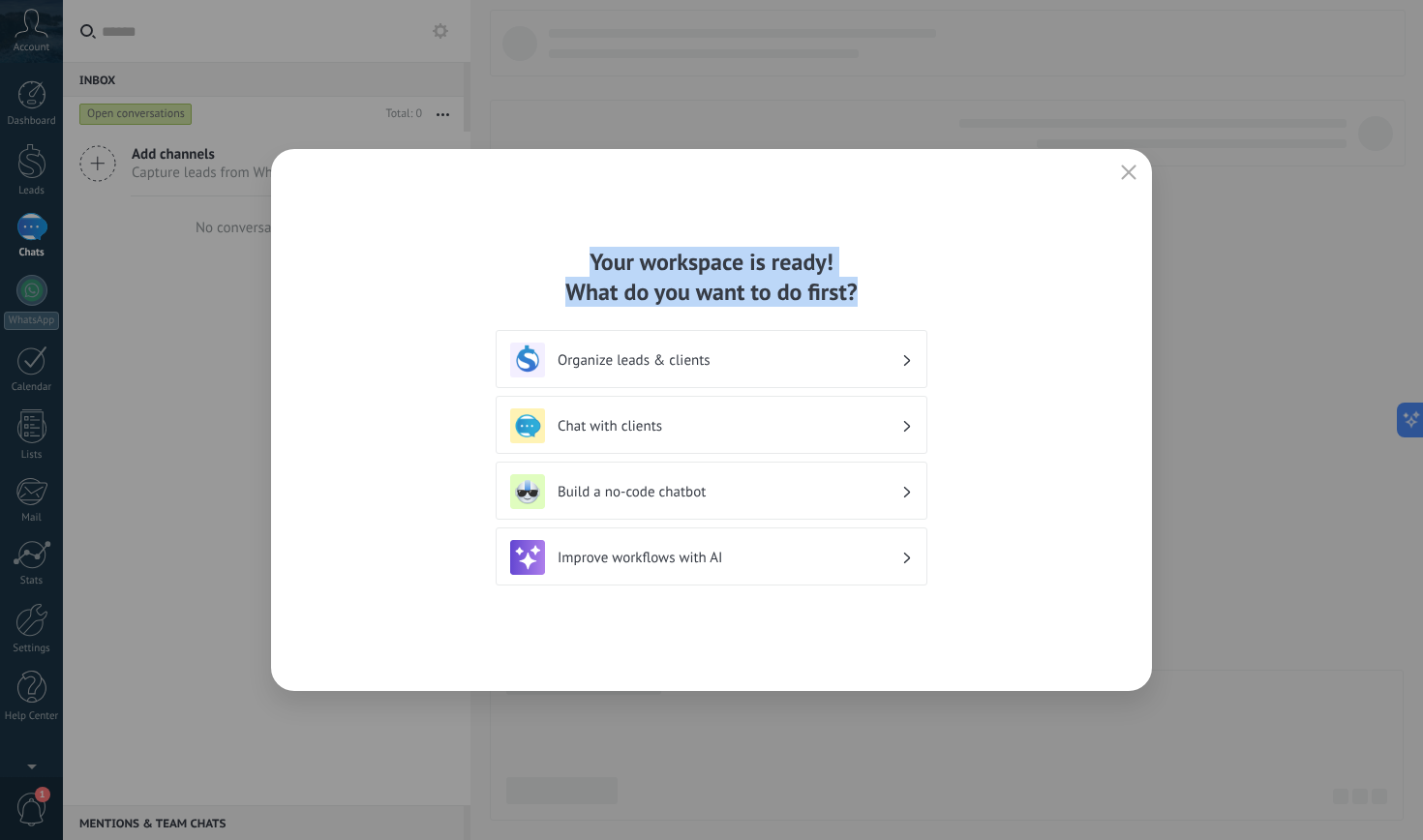 click on "Your workspace is ready!   What do you want to do first?" at bounding box center [712, 277] 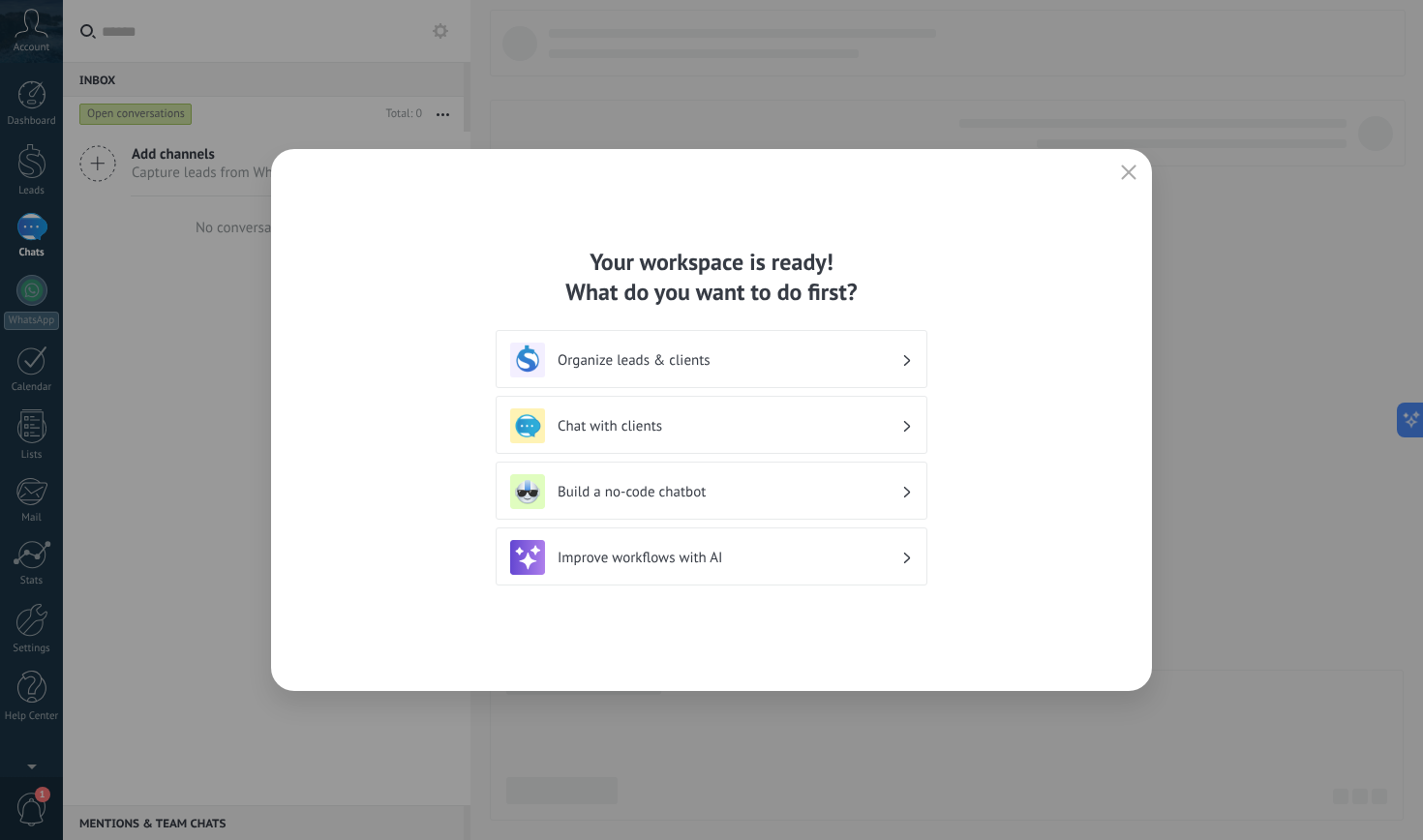 click on "Chat with clients" at bounding box center (729, 426) 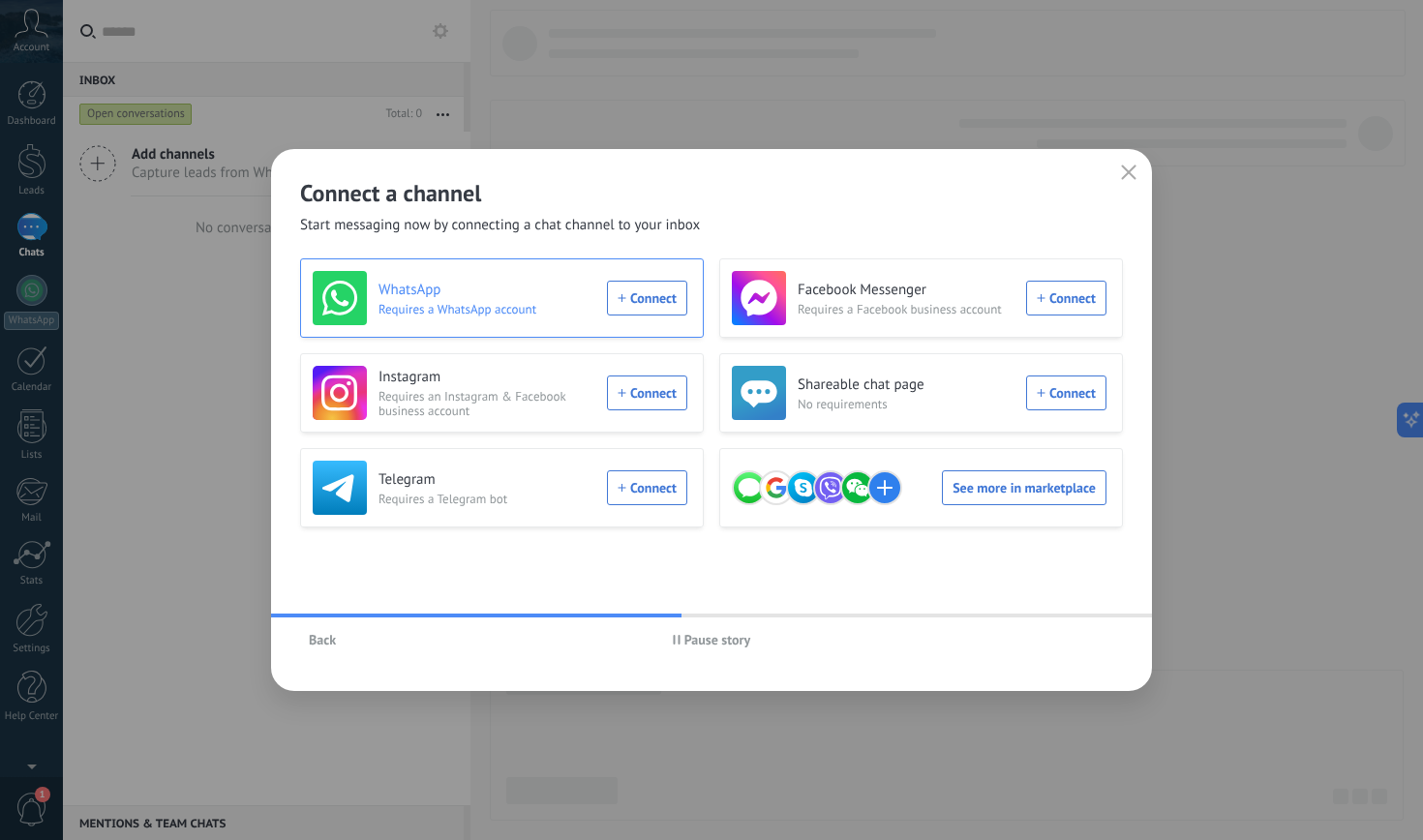 click on "WhatsApp Requires a WhatsApp account Connect" at bounding box center (500, 298) 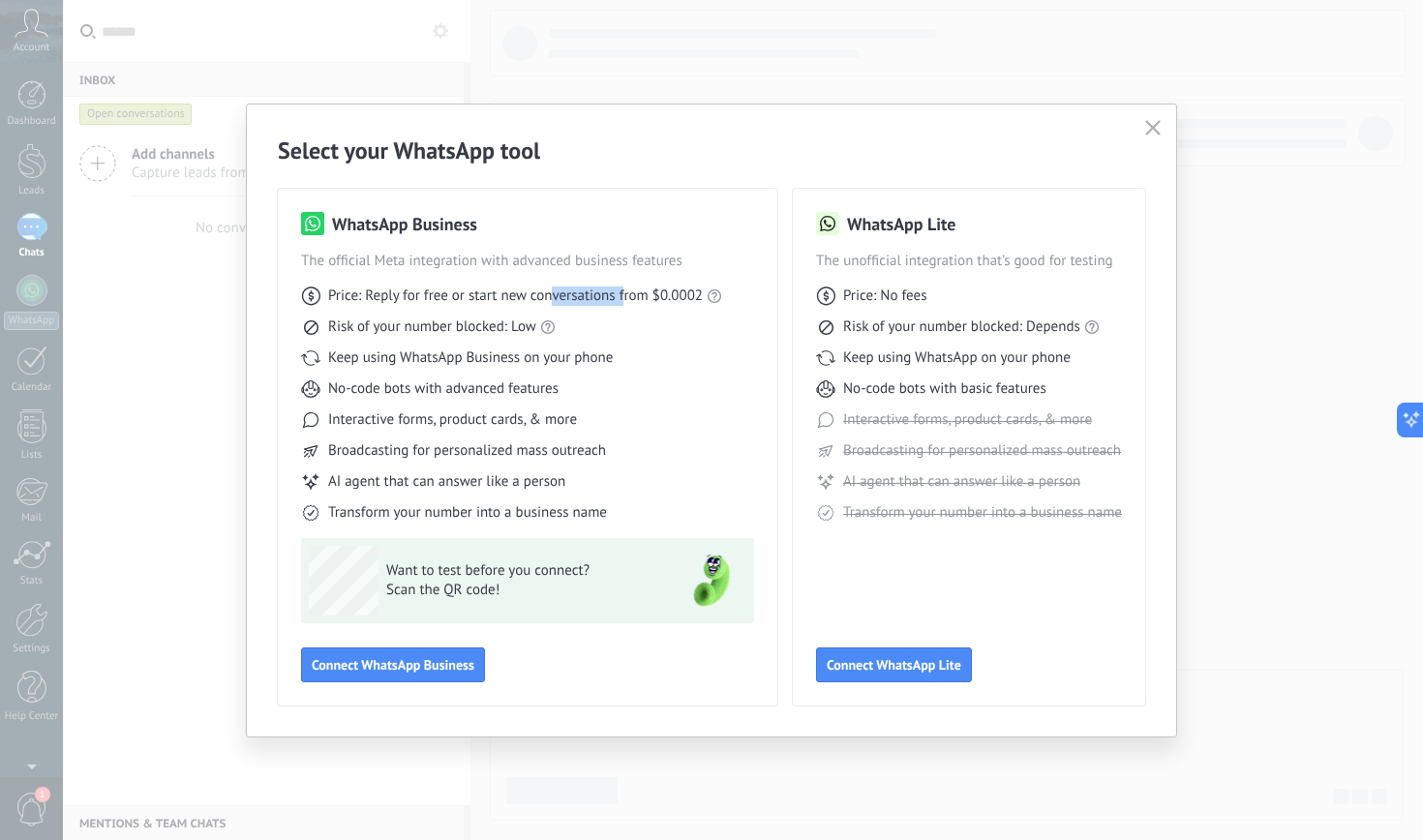 drag, startPoint x: 570, startPoint y: 297, endPoint x: 622, endPoint y: 298, distance: 52.00961 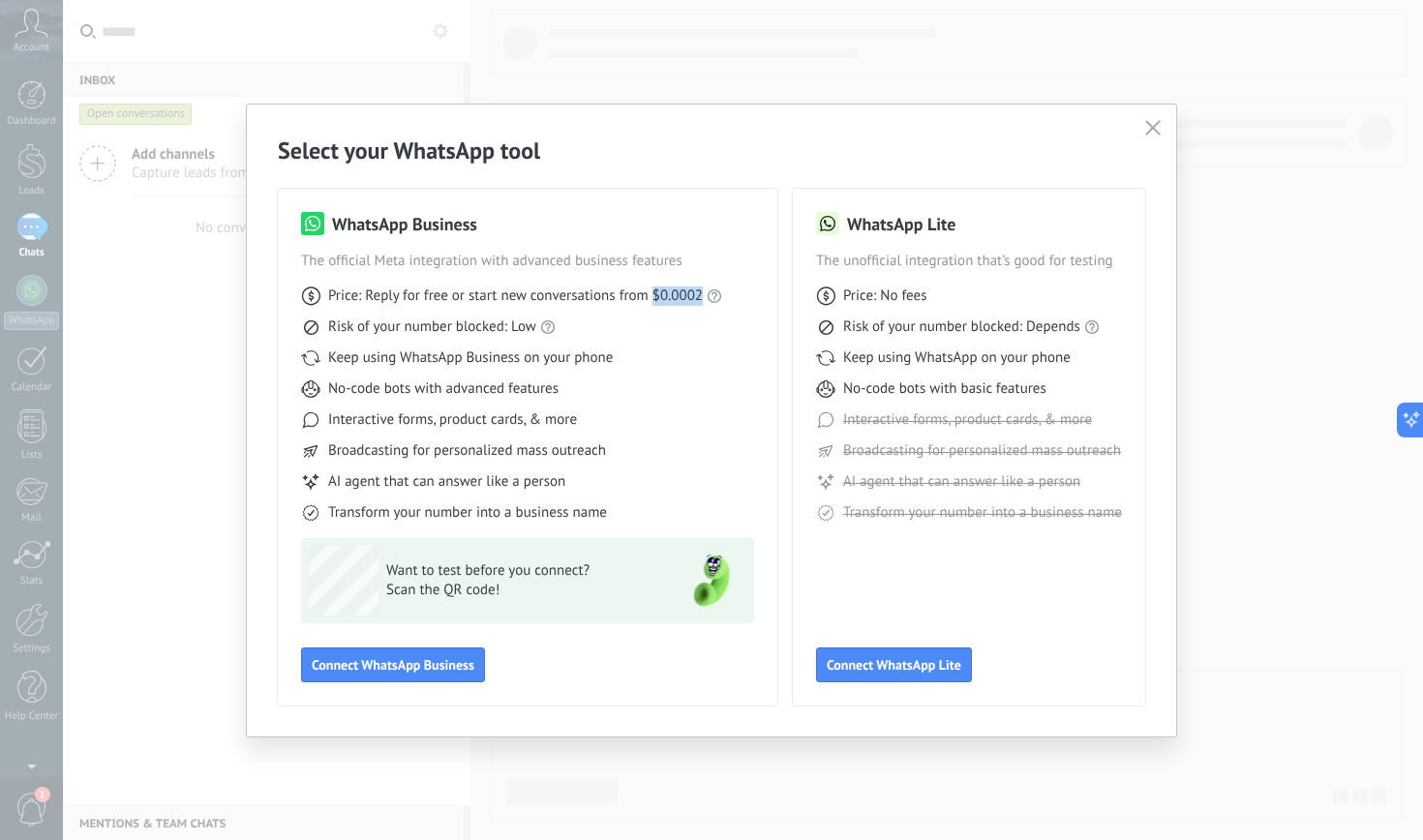 drag, startPoint x: 652, startPoint y: 296, endPoint x: 704, endPoint y: 296, distance: 52 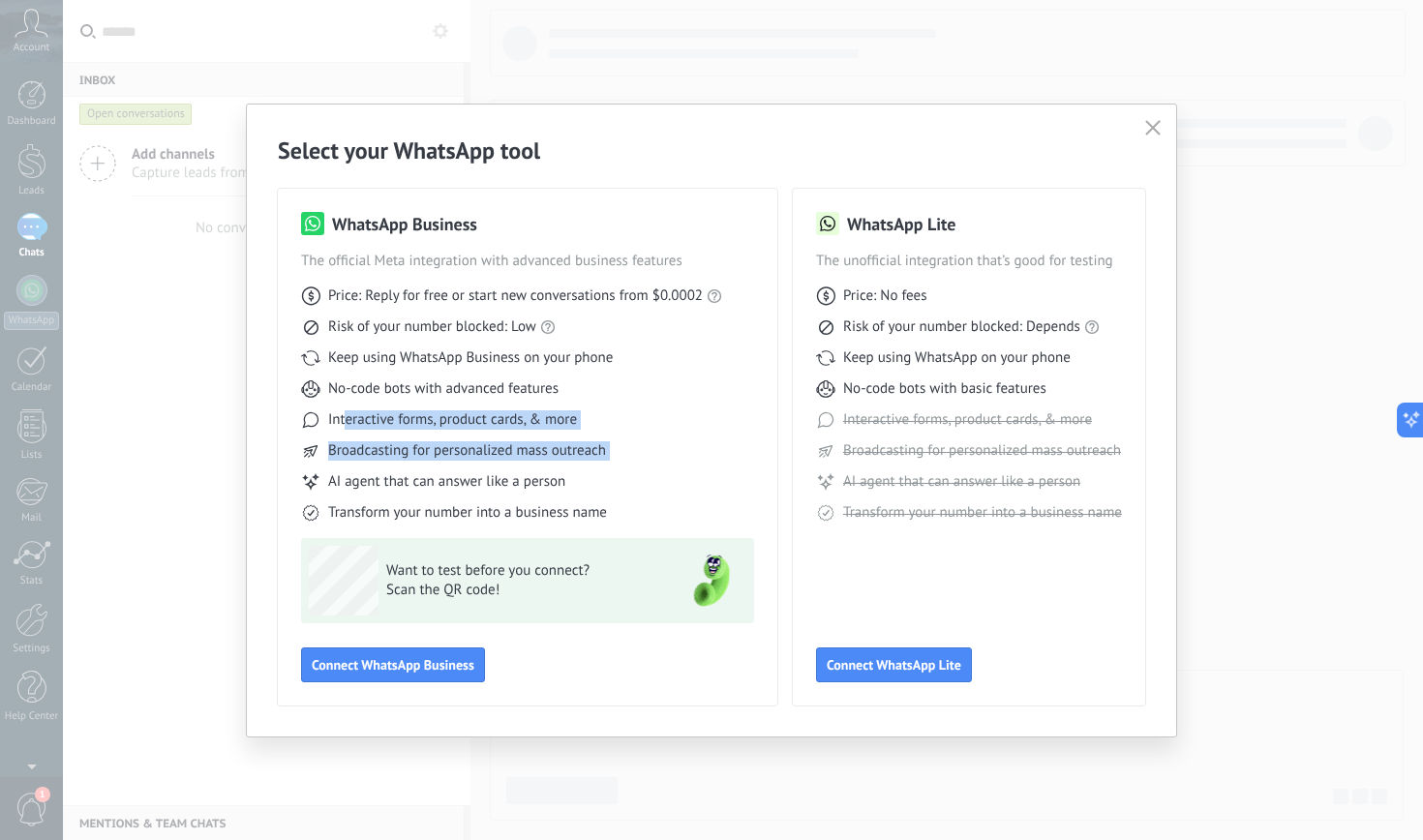 drag, startPoint x: 346, startPoint y: 424, endPoint x: 603, endPoint y: 467, distance: 260.57245 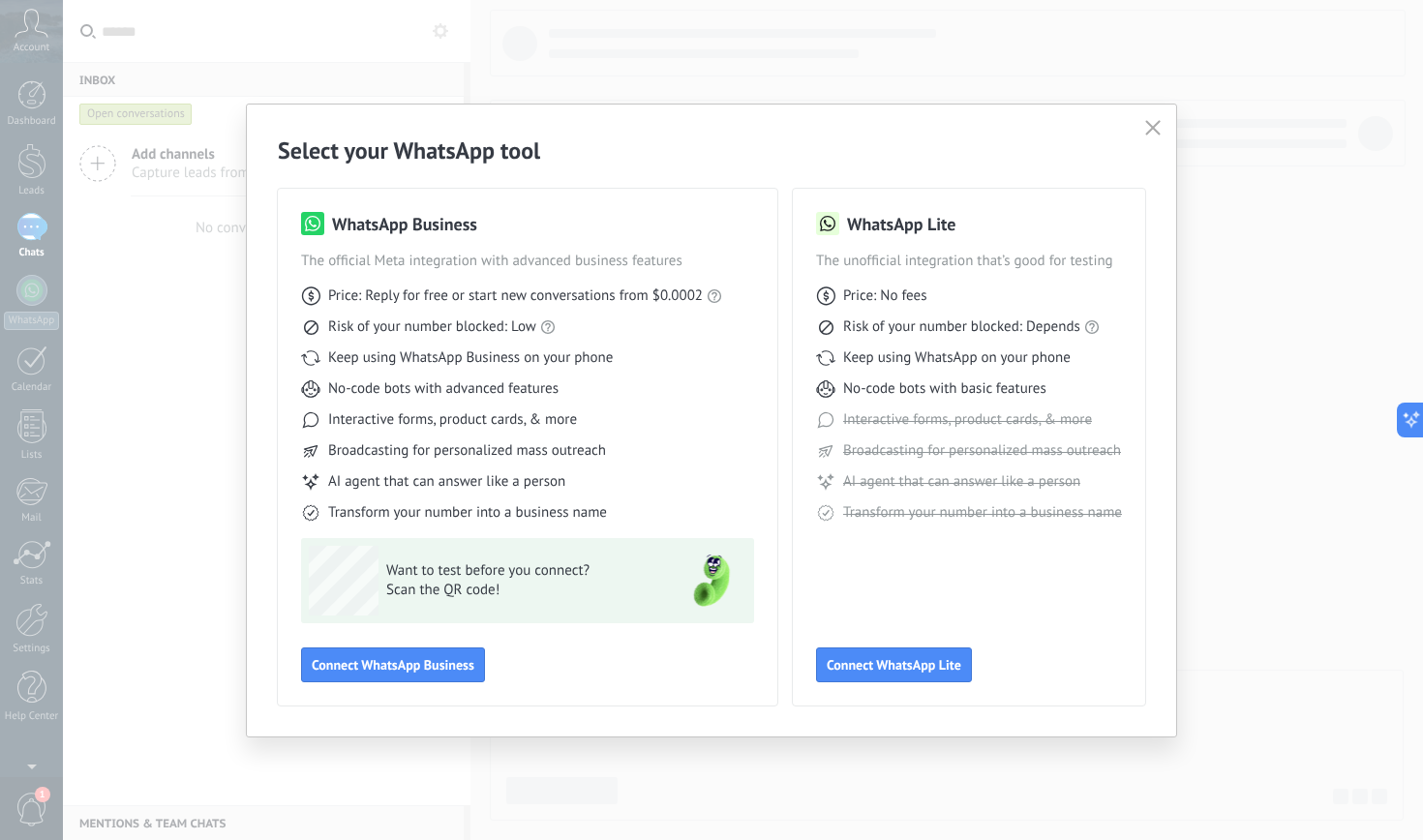 click on "Price: Reply for free or start new conversations from $[PRICE] Risk of your number blocked: Low Keep using WhatsApp Business on your phone No-code bots with advanced features Interactive forms, product cards, & more Broadcasting for personalized mass outreach AI agent that can answer like a person Transform your number into a business name" at bounding box center (528, 397) 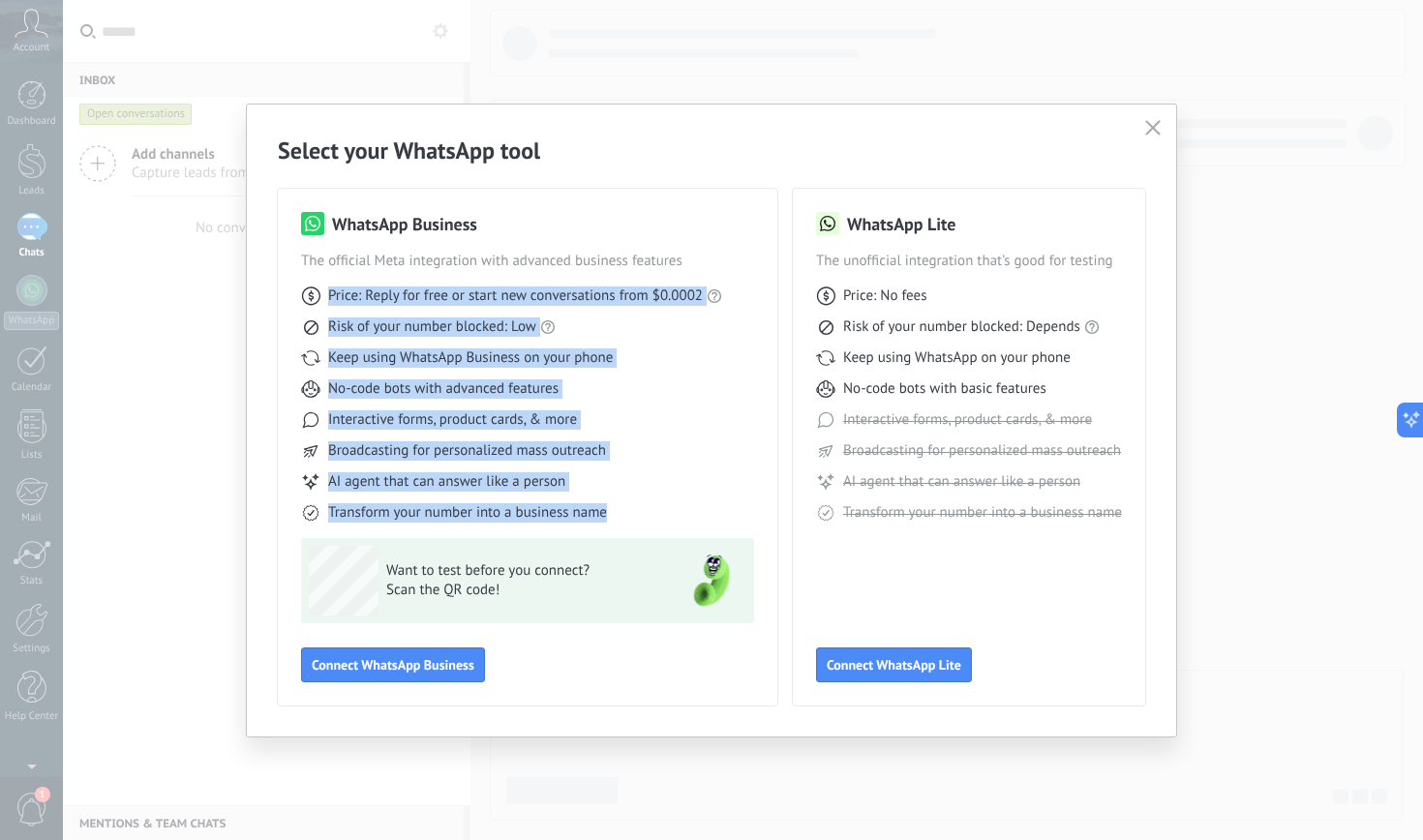 drag, startPoint x: 610, startPoint y: 512, endPoint x: 330, endPoint y: 297, distance: 353.0227 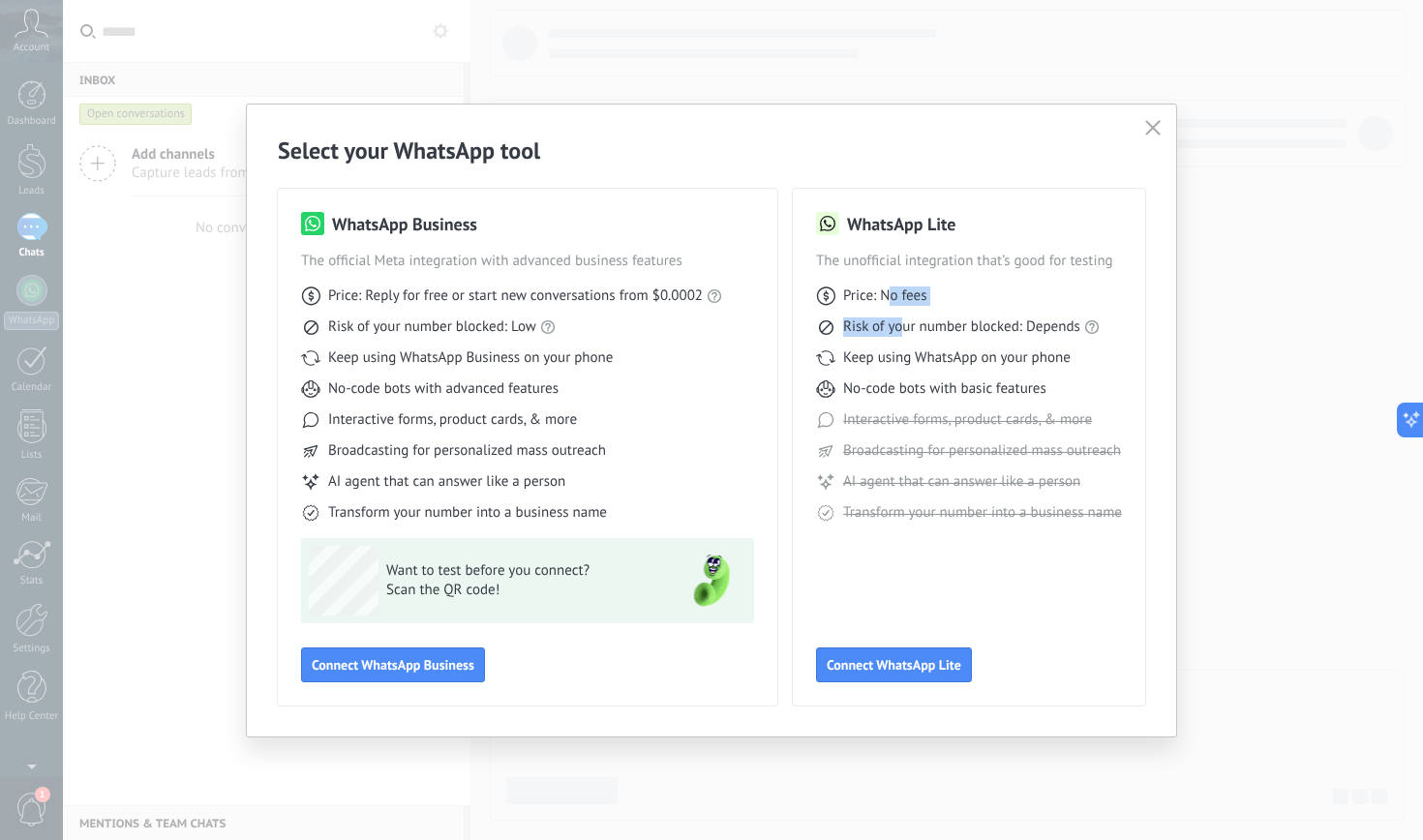 drag, startPoint x: 897, startPoint y: 298, endPoint x: 906, endPoint y: 326, distance: 29.410882 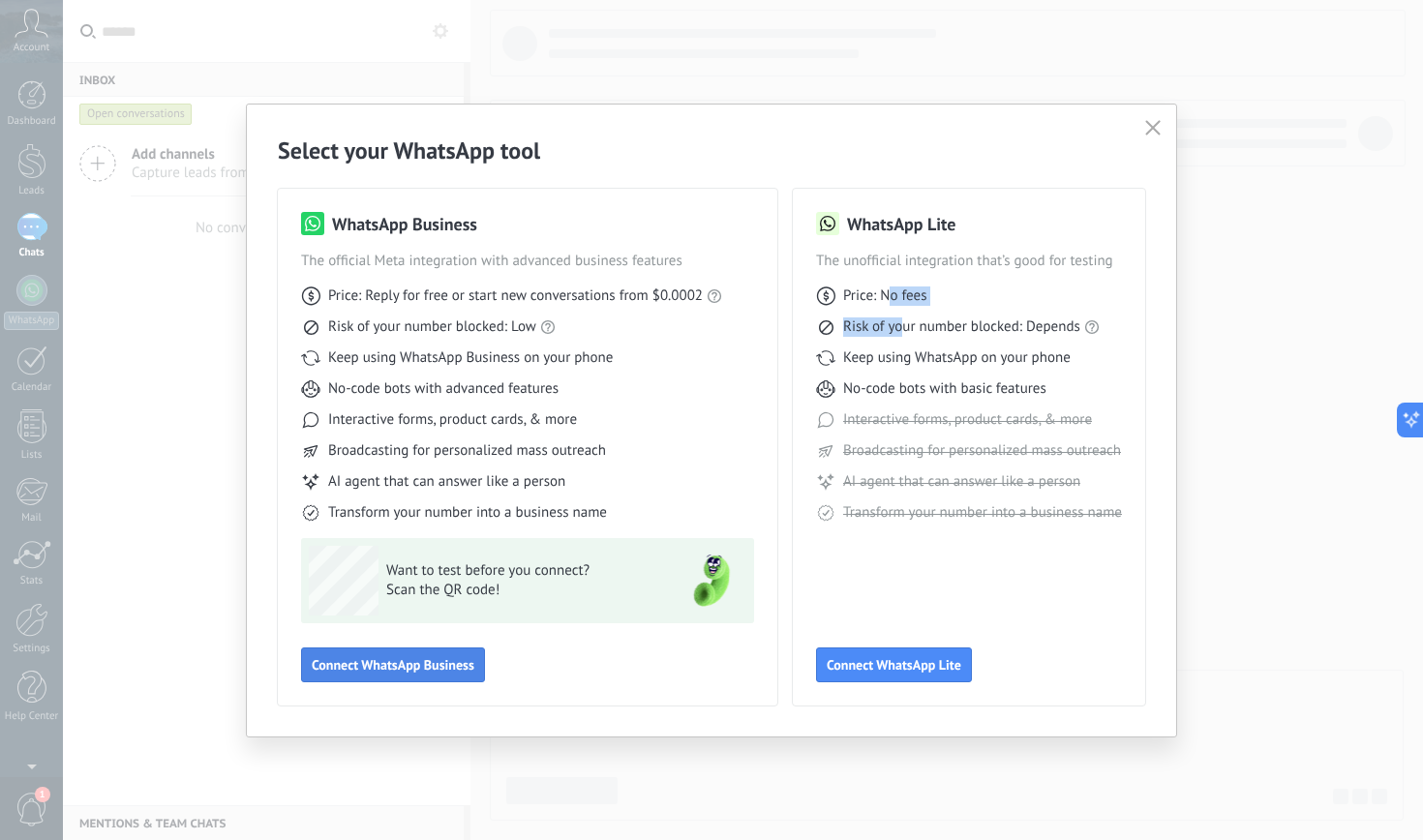 click on "Connect WhatsApp Business" at bounding box center (393, 665) 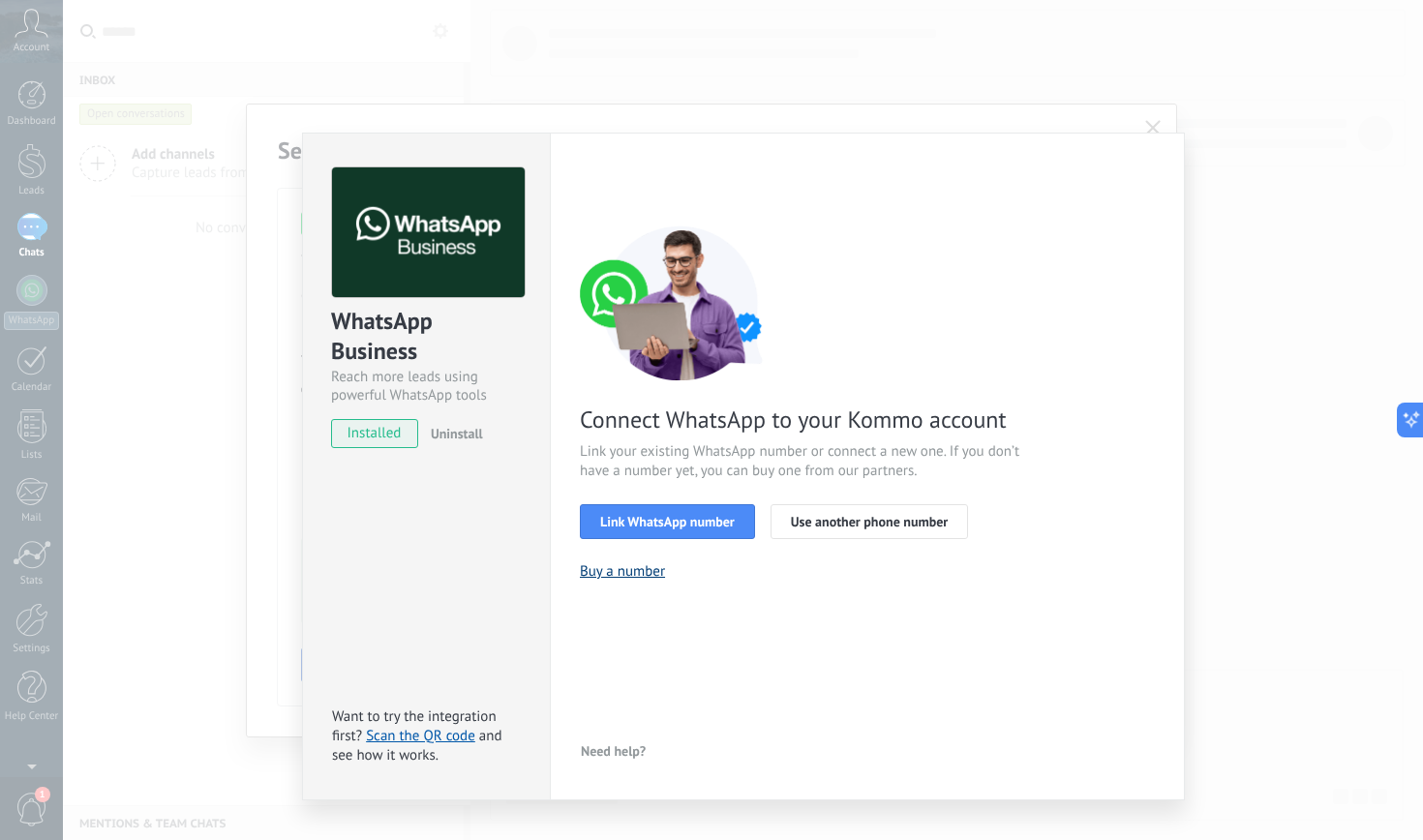click on "Buy a number" at bounding box center [622, 571] 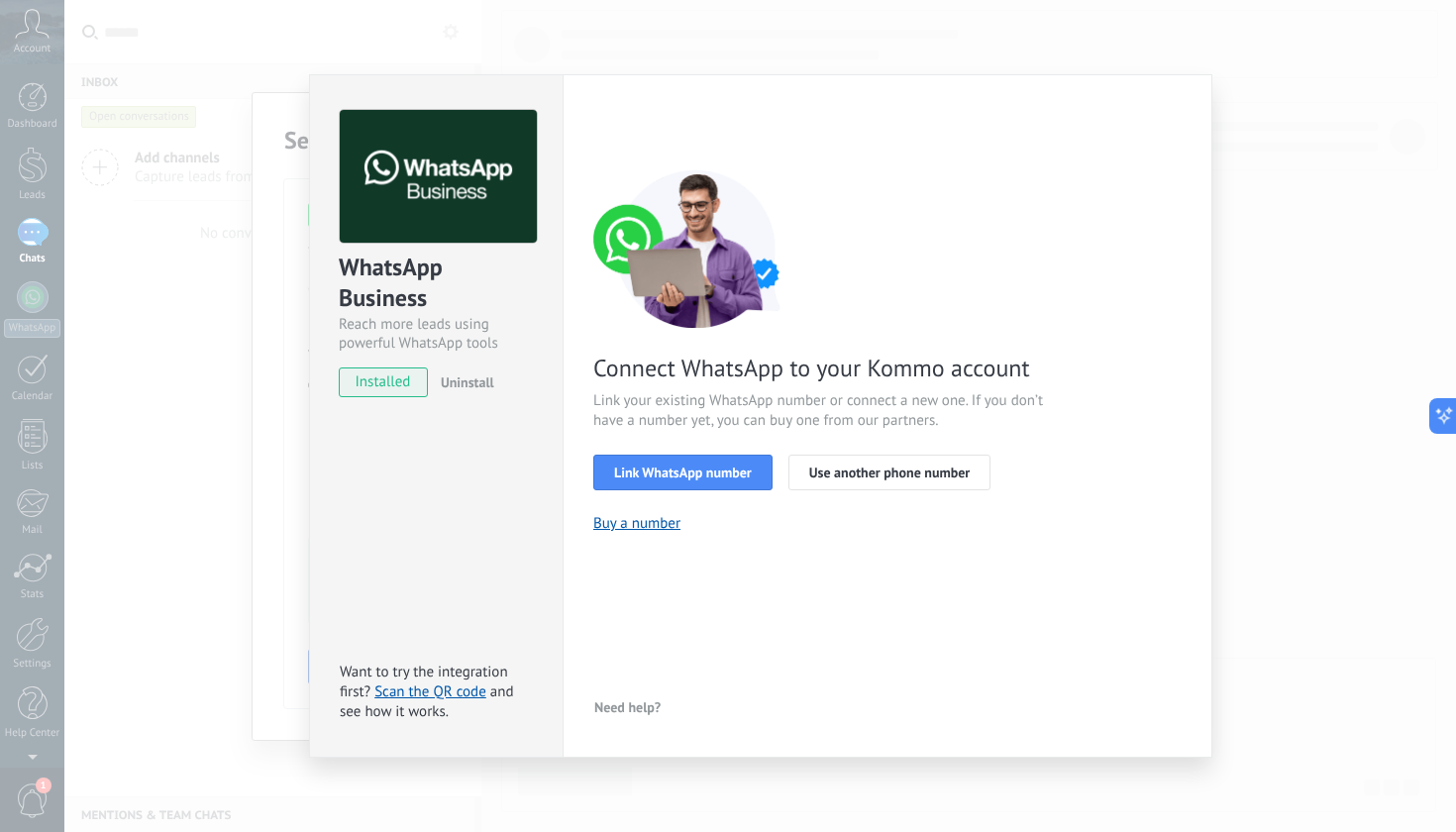 click on "WhatsApp Business Reach more leads using powerful WhatsApp tools installed Uninstall Want to try the integration first?   Scan the QR code   and see how it works. Settings Authorization This tab logs the users who have granted integration access to this account. If you want to to remove a user's ability to send requests to the account on behalf of this integration, you can revoke access. If access is revoked from all users, the integration will stop working. This app is installed, but no one has given it access yet. WhatsApp Cloud API more _:  Save < Back 1 Select app 2 Connect Facebook 3 Finish setup Connect WhatsApp to your Kommo account Link your existing WhatsApp number or connect a new one. If you don’t have a number yet, you can buy one from our partners. Link WhatsApp number Use another phone number Buy a number Need help?" at bounding box center [760, 416] 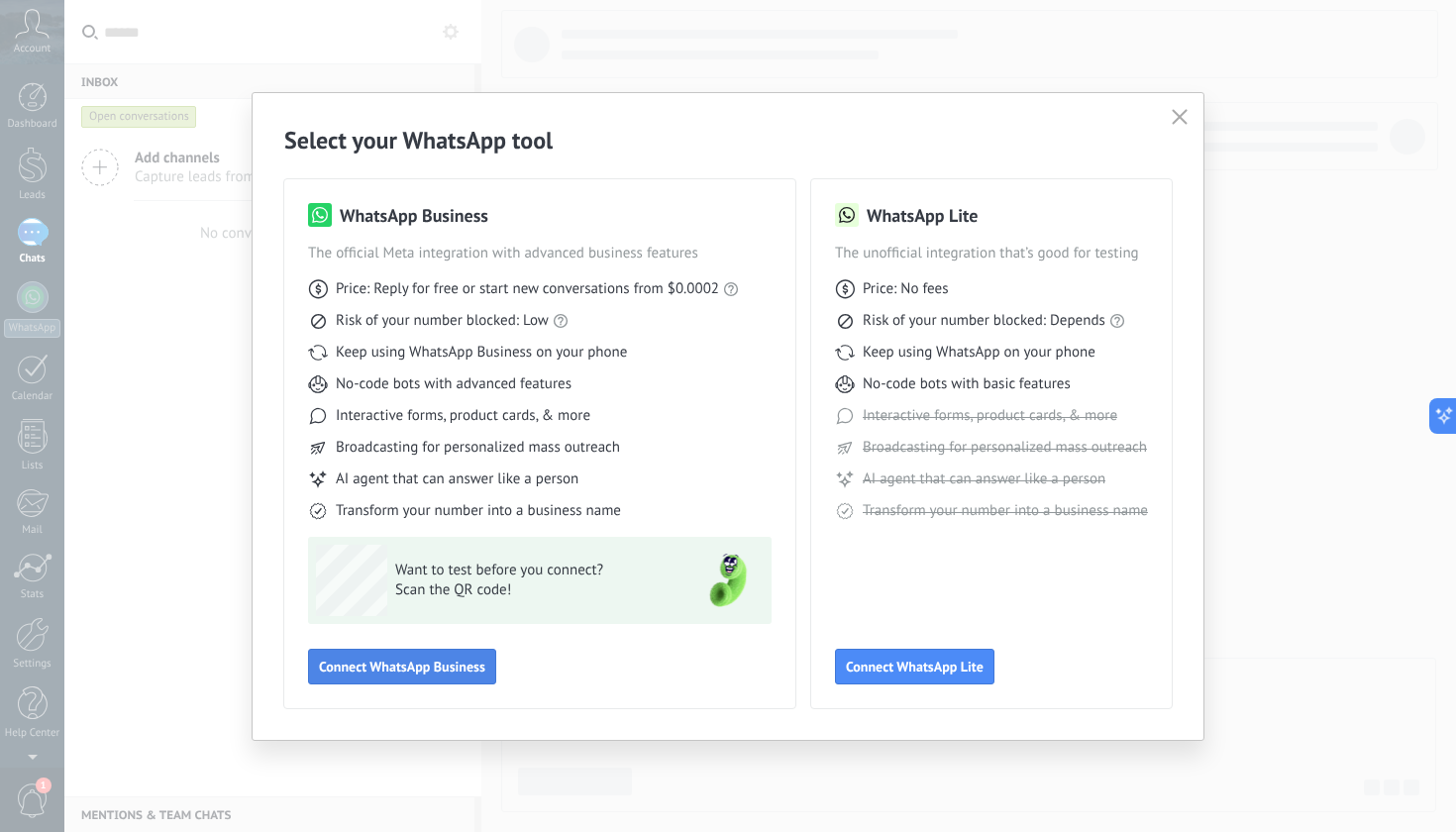 click on "Connect WhatsApp Business" at bounding box center [402, 667] 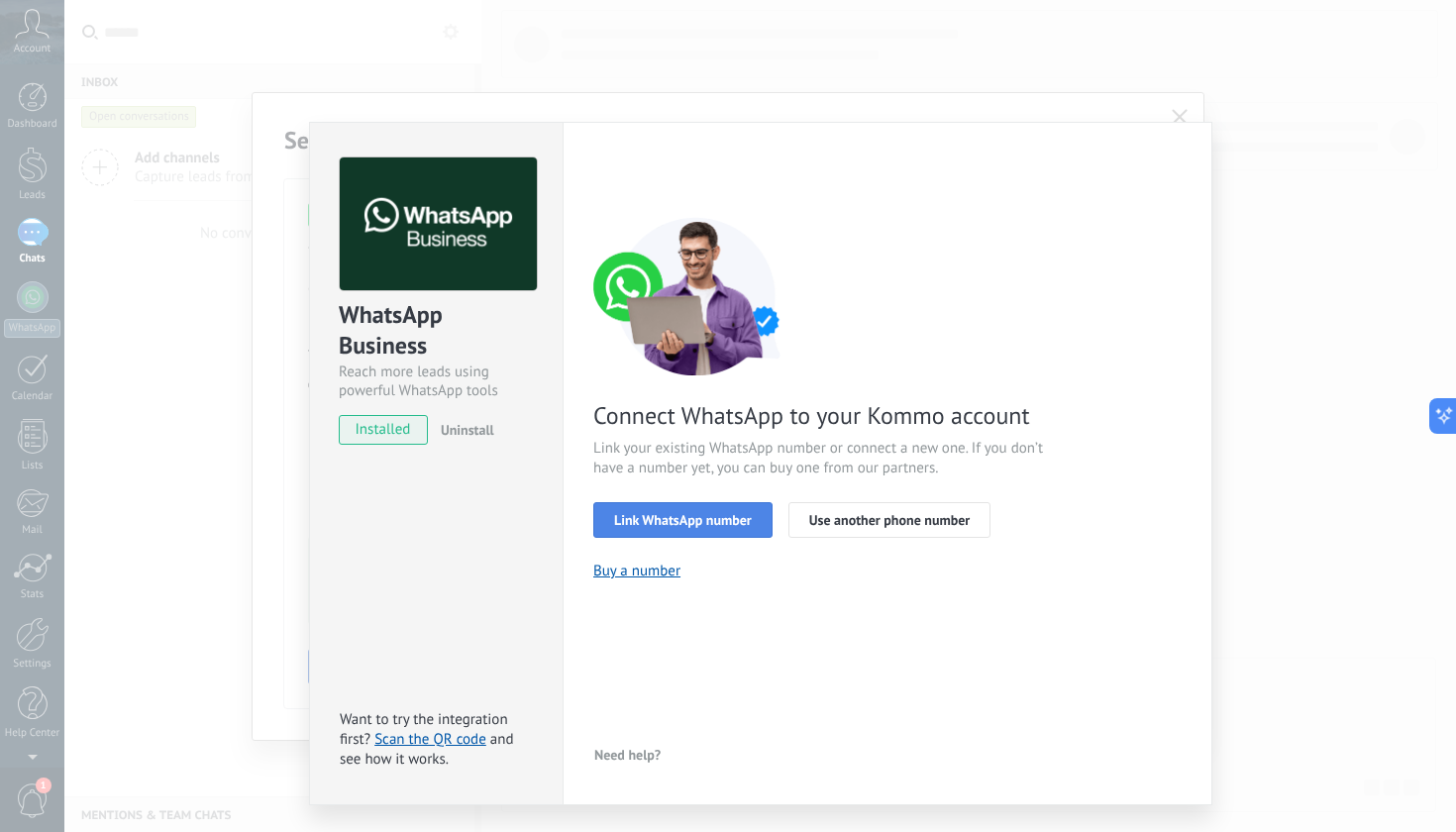 click on "Link WhatsApp number" at bounding box center (682, 520) 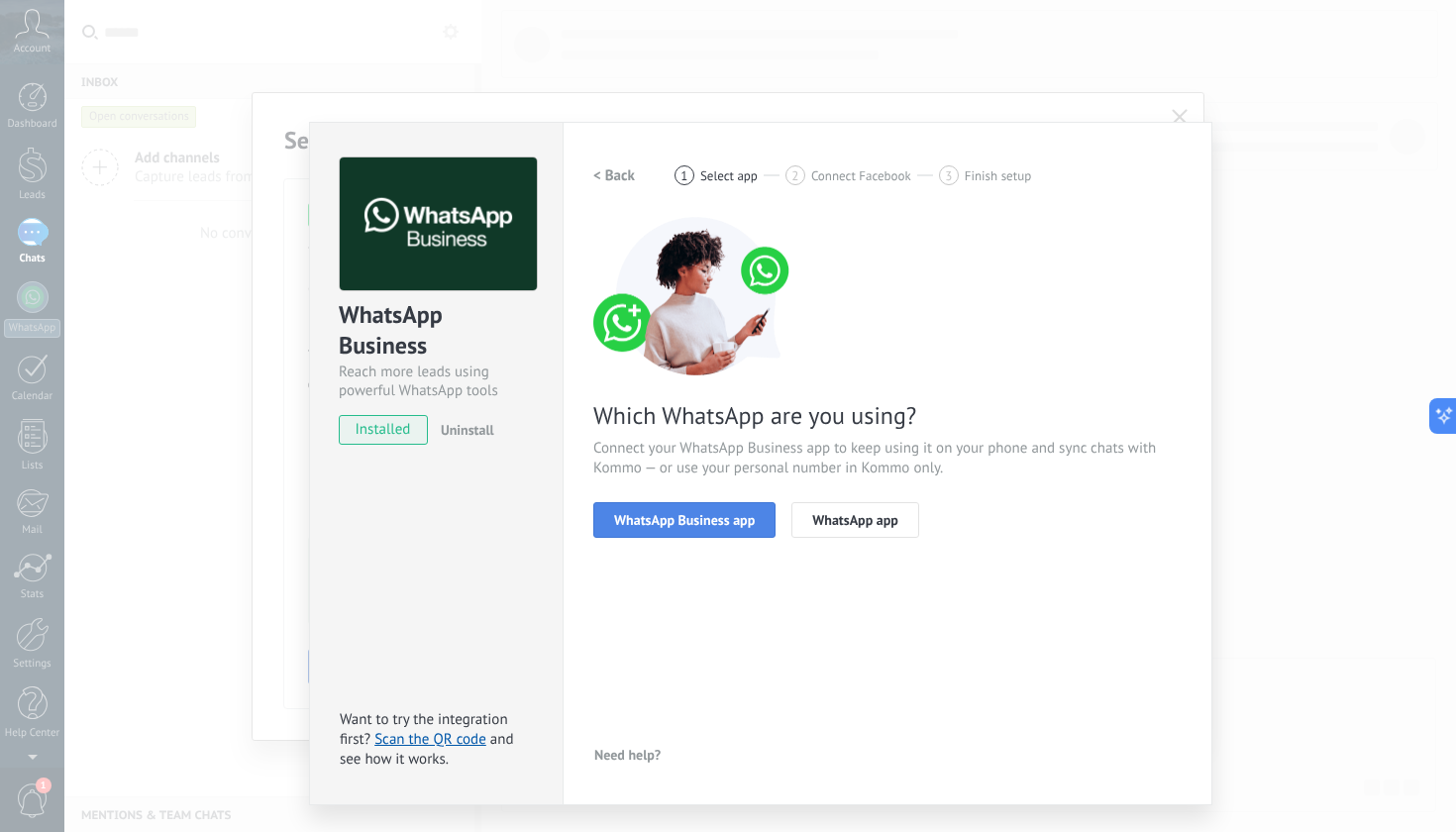 click on "WhatsApp Business app" at bounding box center [684, 520] 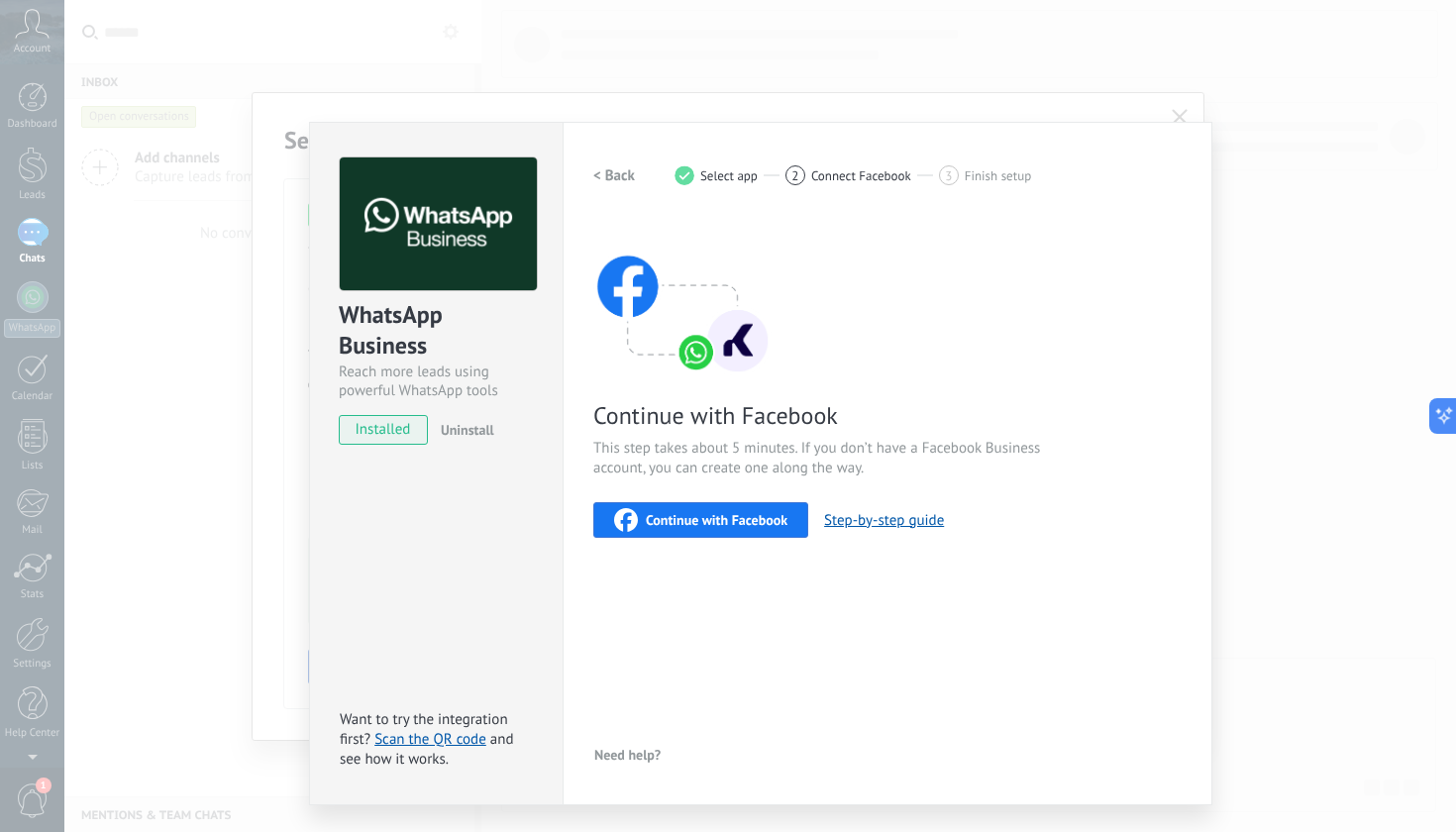 click on "Continue with Facebook" at bounding box center [716, 520] 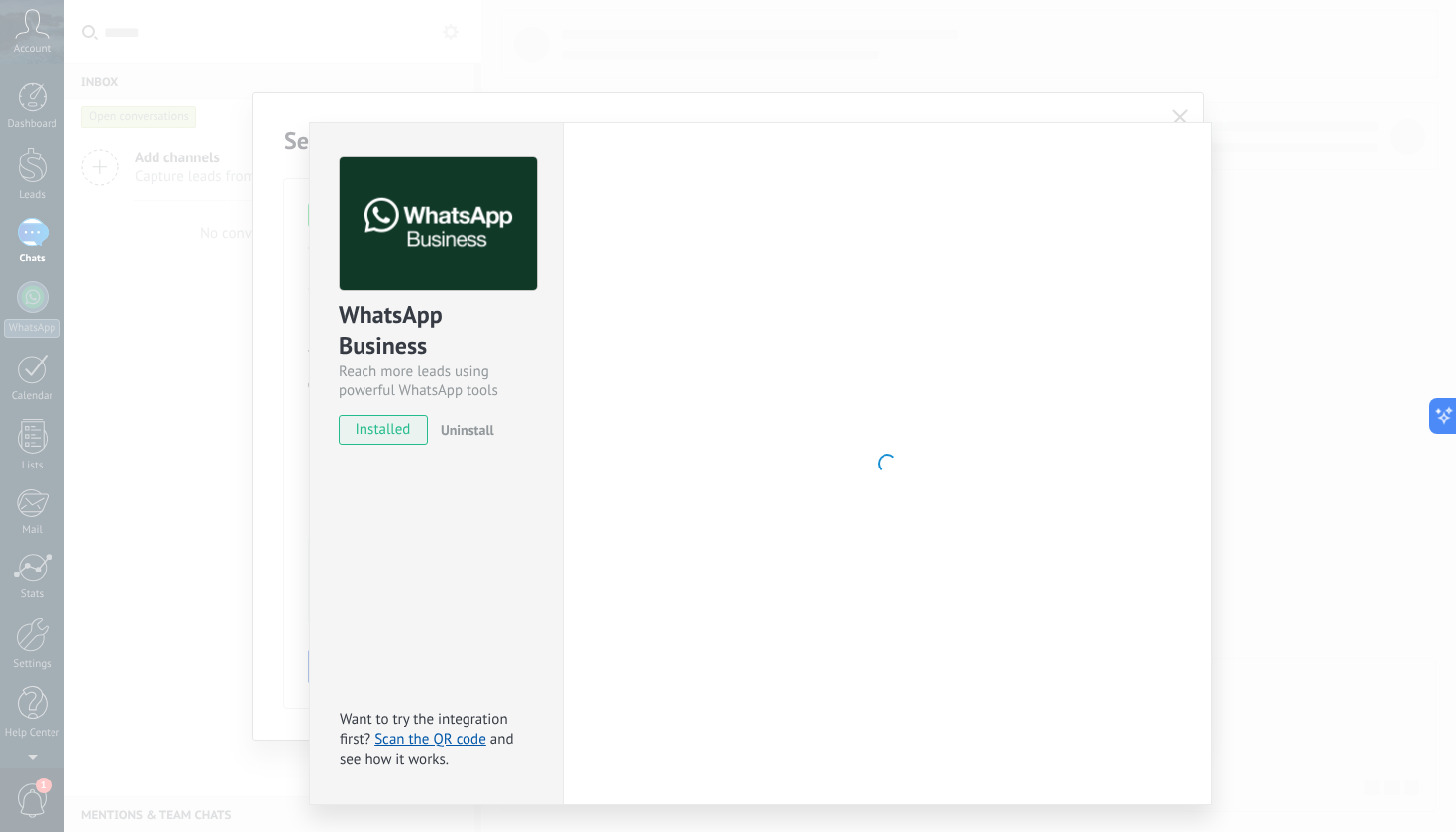 click on "WhatsApp Business Reach more leads using powerful WhatsApp tools installed Uninstall Want to try the integration first?   Scan the QR code   and see how it works. Settings Authorization This tab logs the users who have granted integration access to this account. If you want to to remove a user's ability to send requests to the account on behalf of this integration, you can revoke access. If access is revoked from all users, the integration will stop working. This app is installed, but no one has given it access yet. WhatsApp Cloud API more _:   Save < Back 1 Select app 2 Connect Facebook 3 Finish setup Continue with Facebook This step takes about 5 minutes. If you don’t have a Facebook Business account, you can create one along the way. Continue with Facebook Step-by-step guide Need help?" at bounding box center (760, 416) 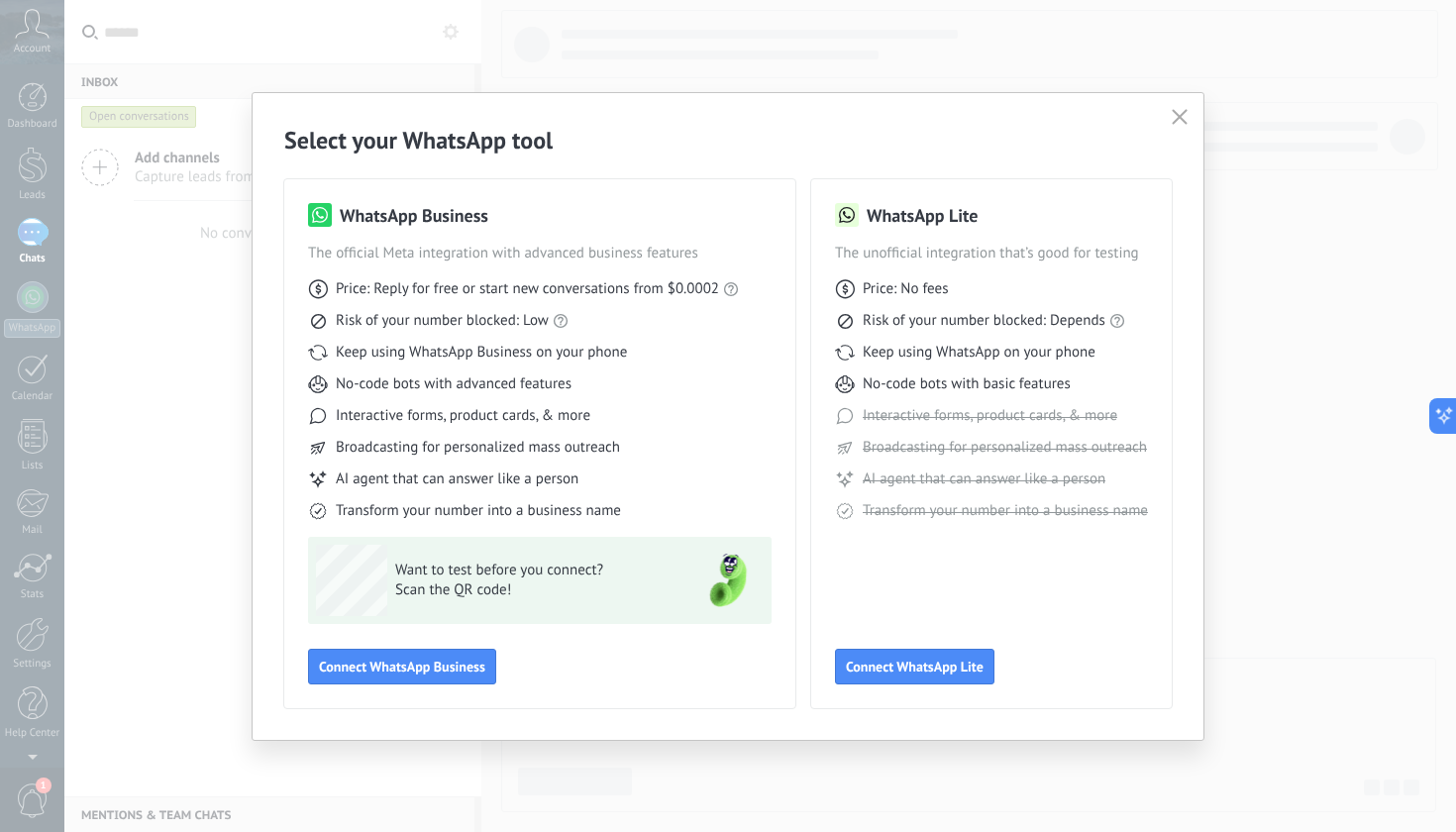 click 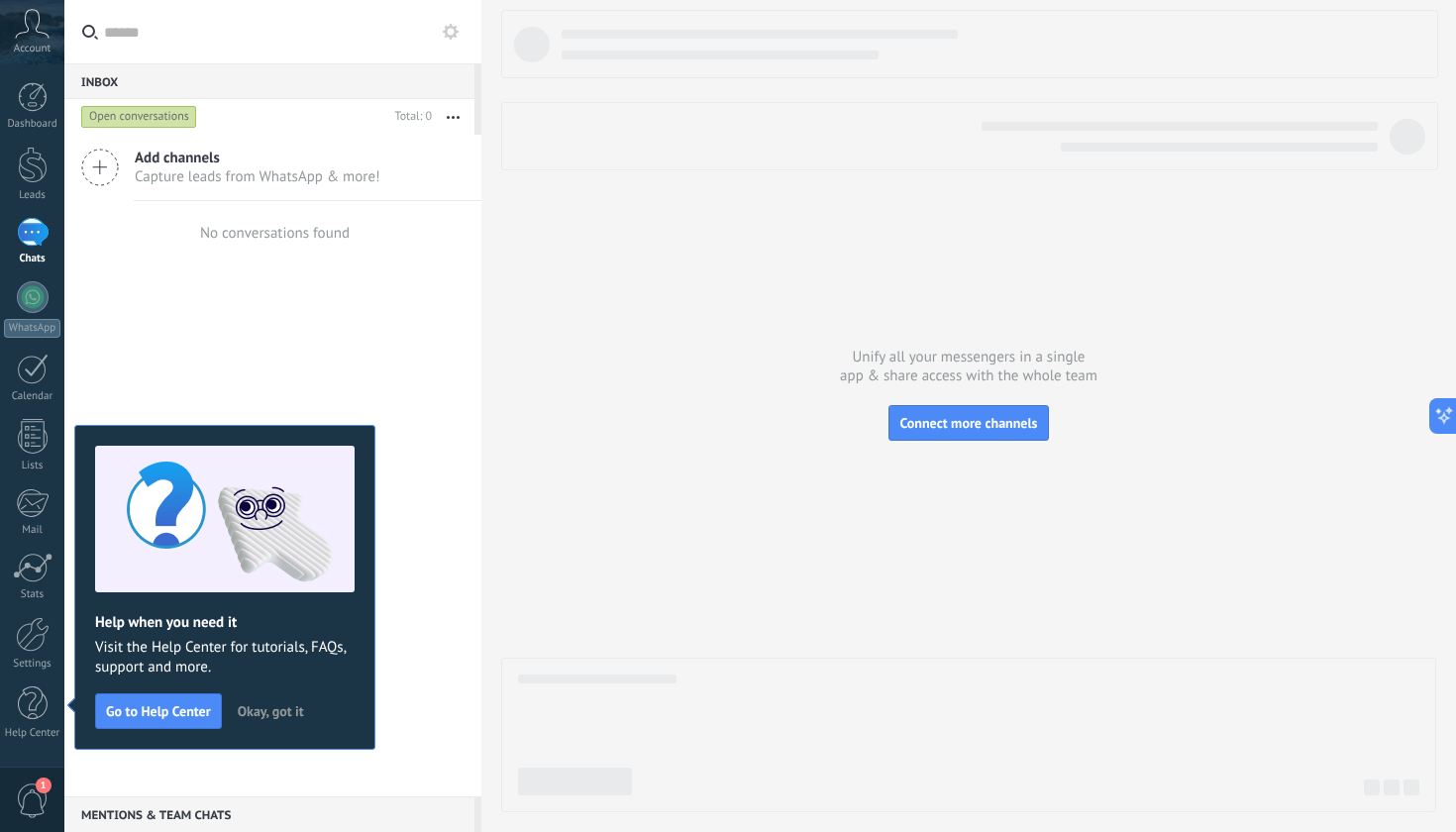 click on "Okay, got it" at bounding box center [270, 711] 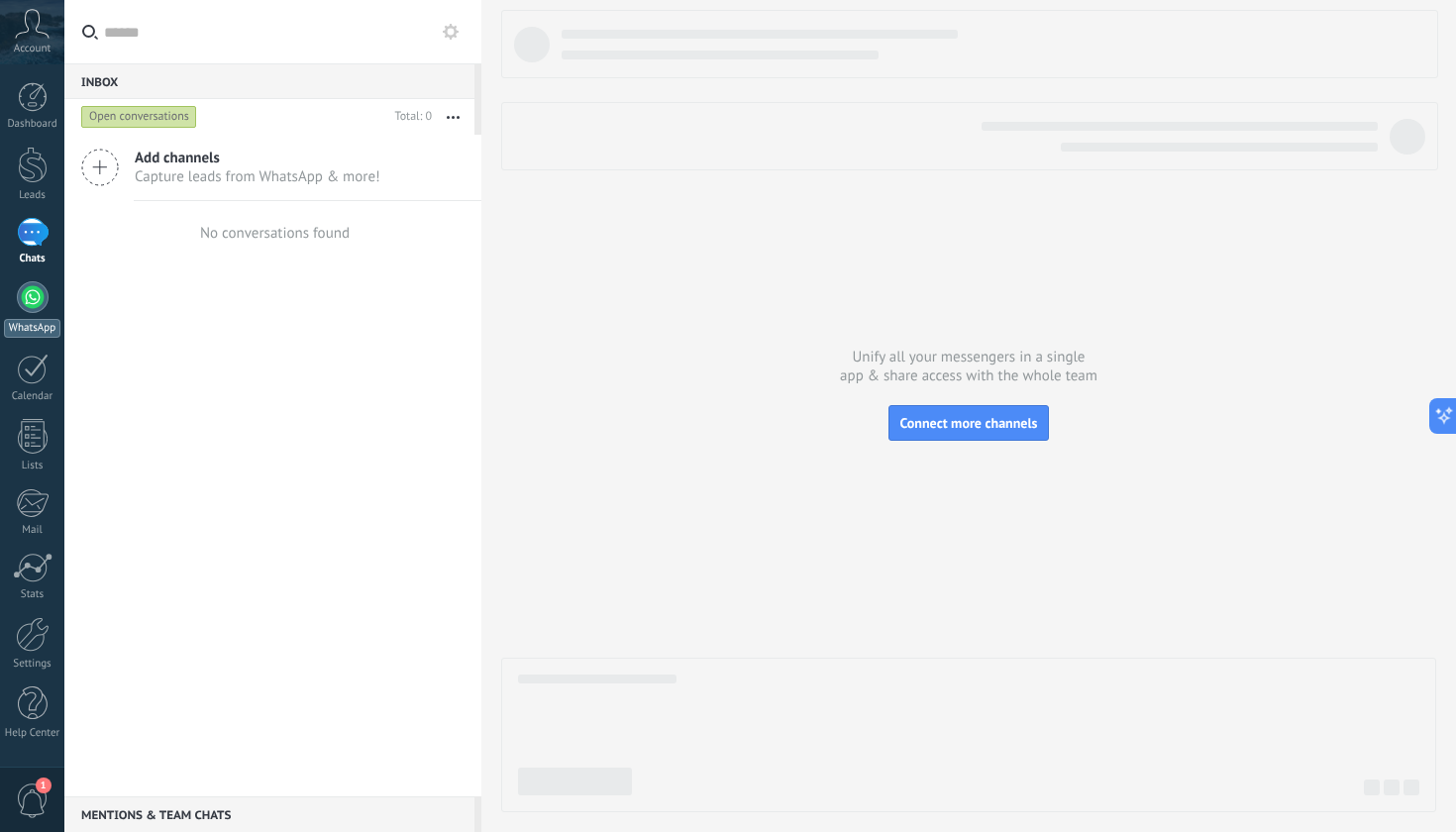click at bounding box center [33, 297] 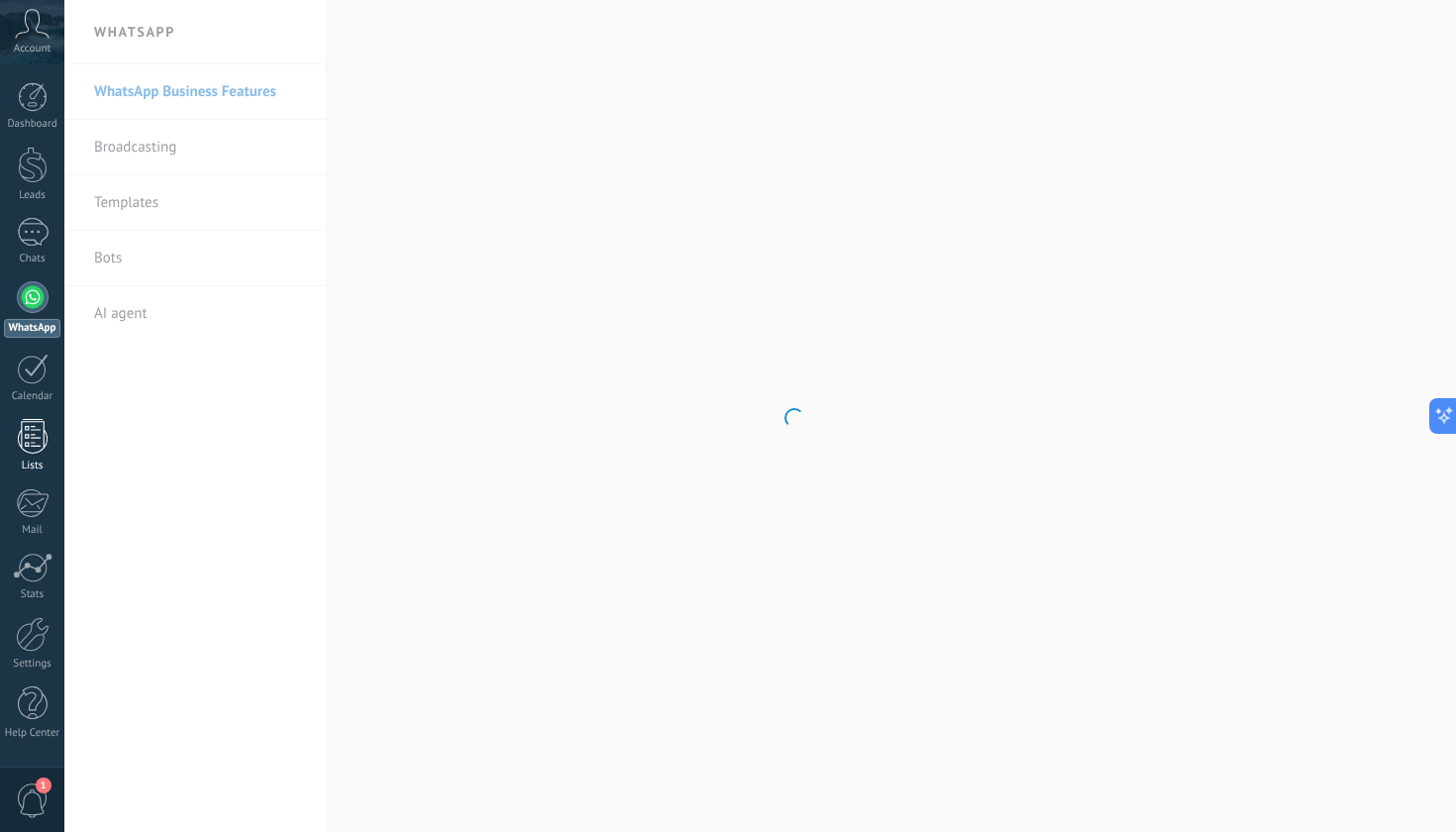 click at bounding box center (33, 436) 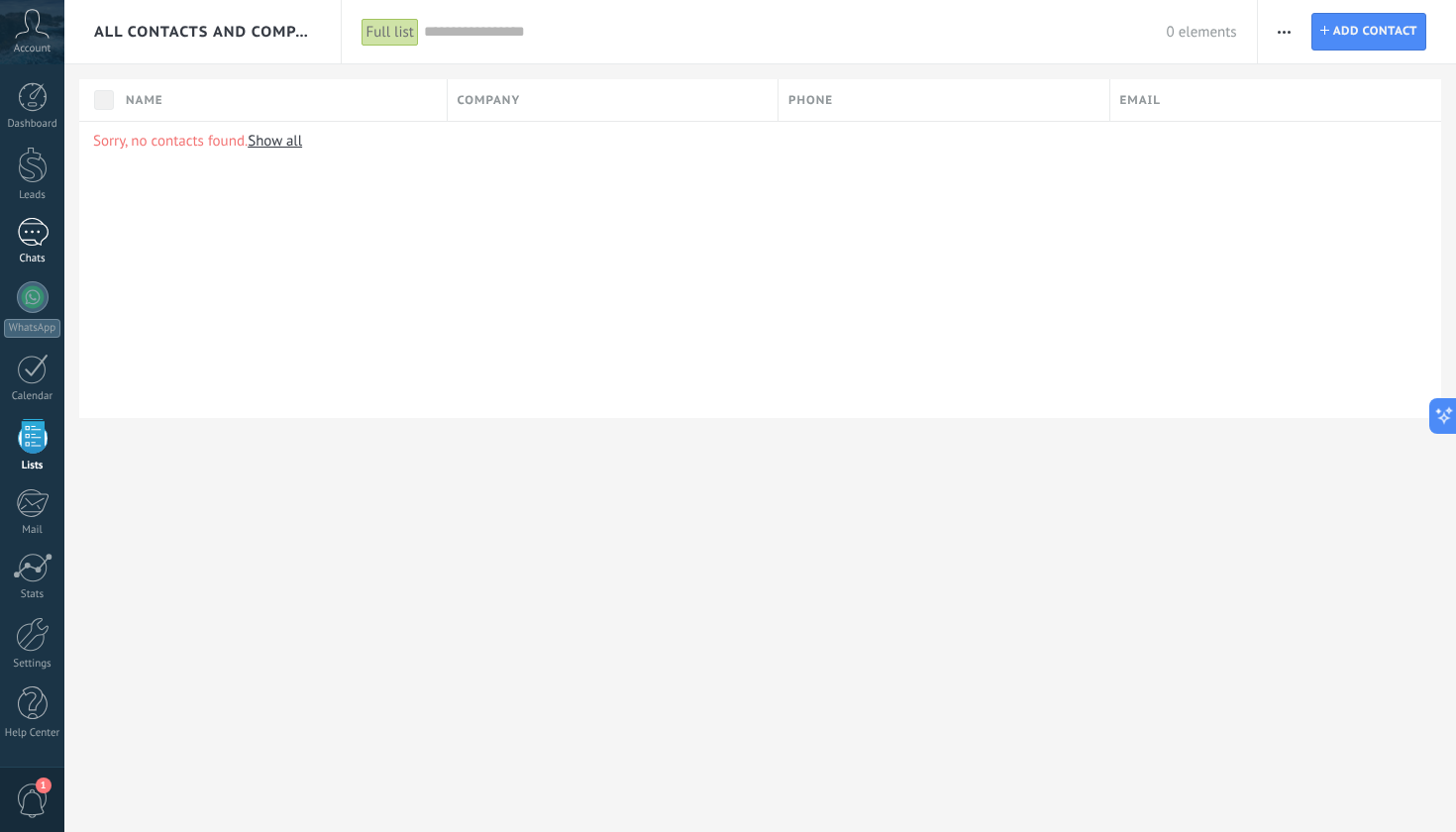 click at bounding box center [33, 232] 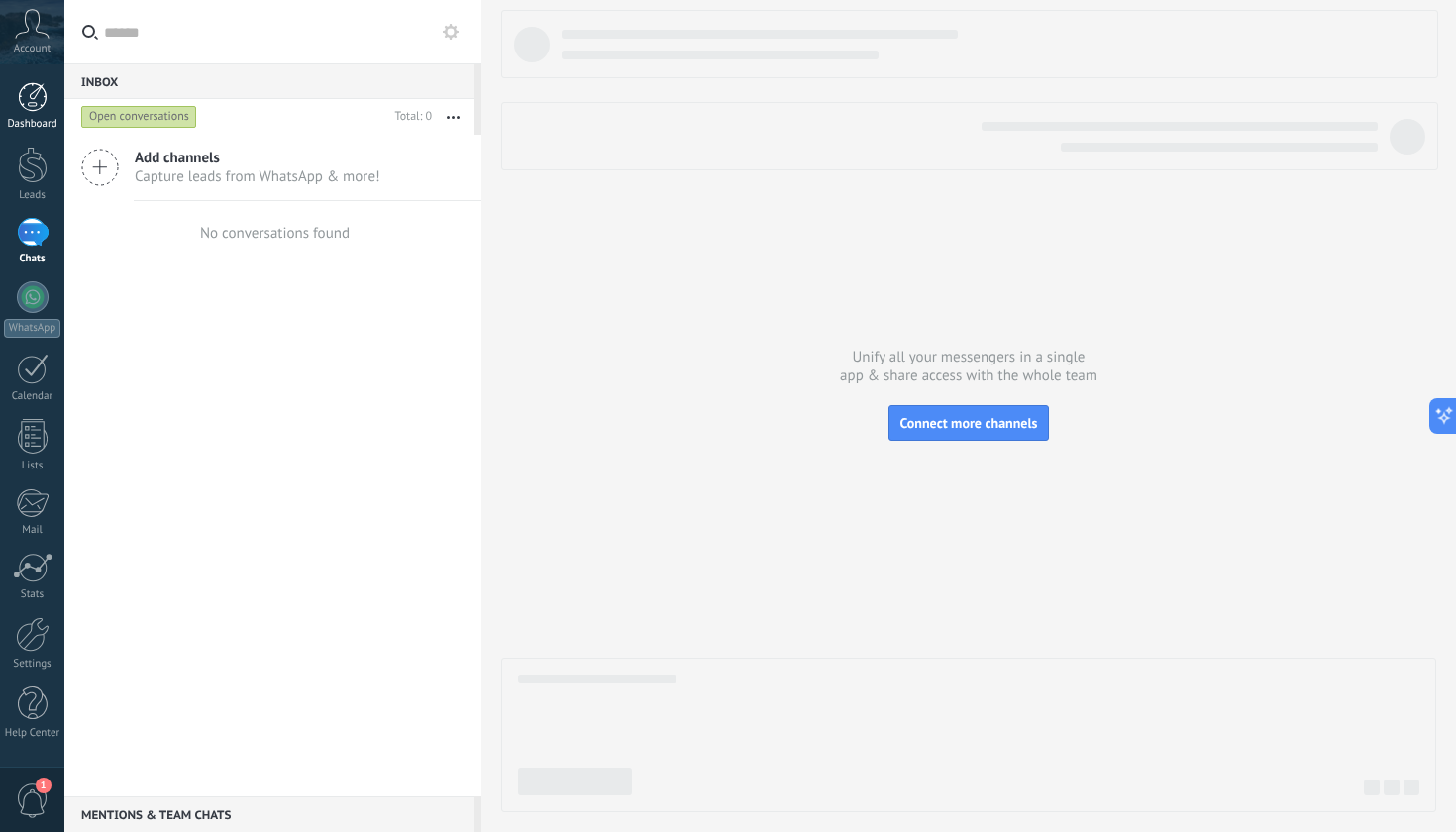 click on "Dashboard" at bounding box center [32, 106] 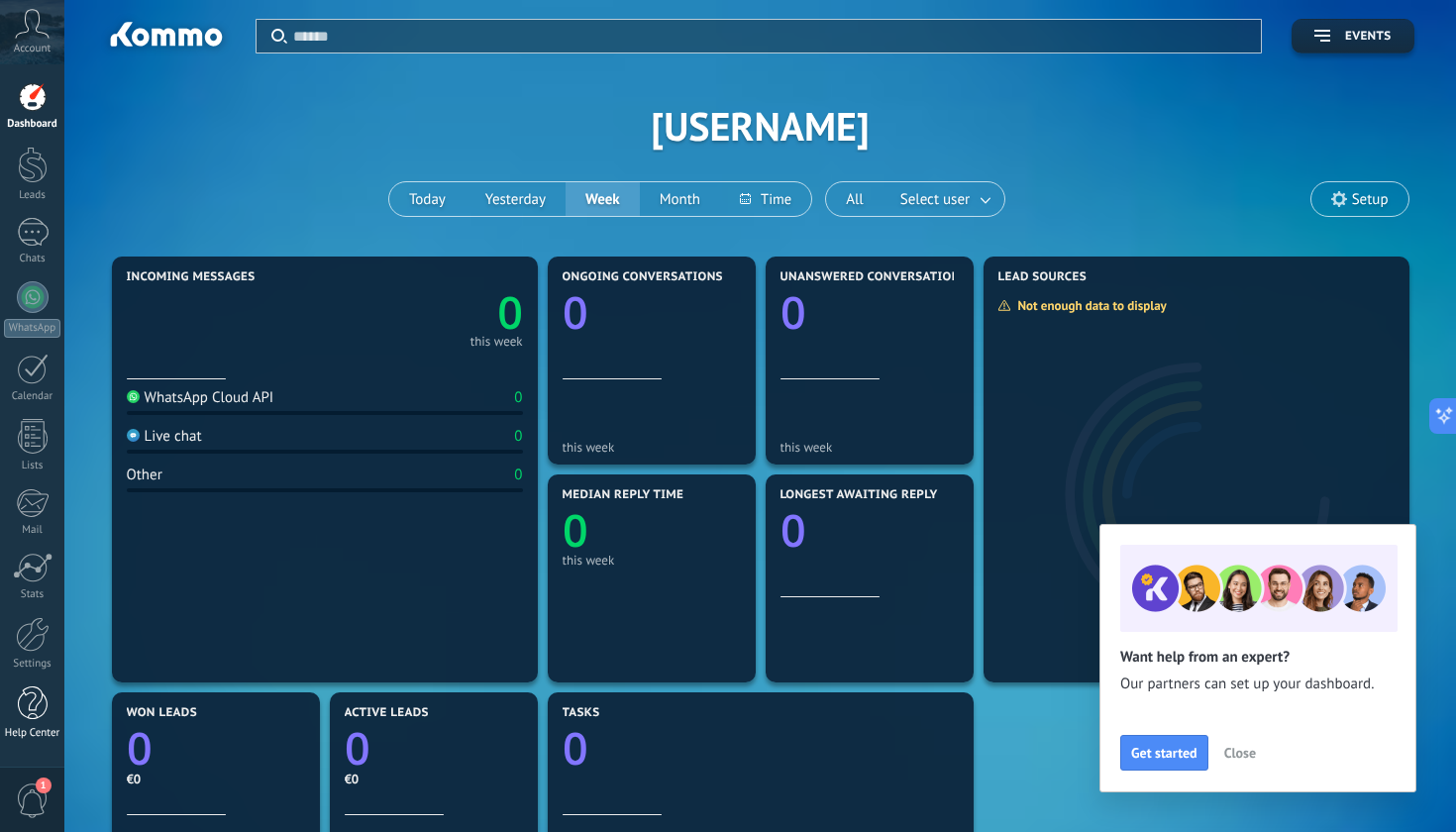 click at bounding box center (33, 703) 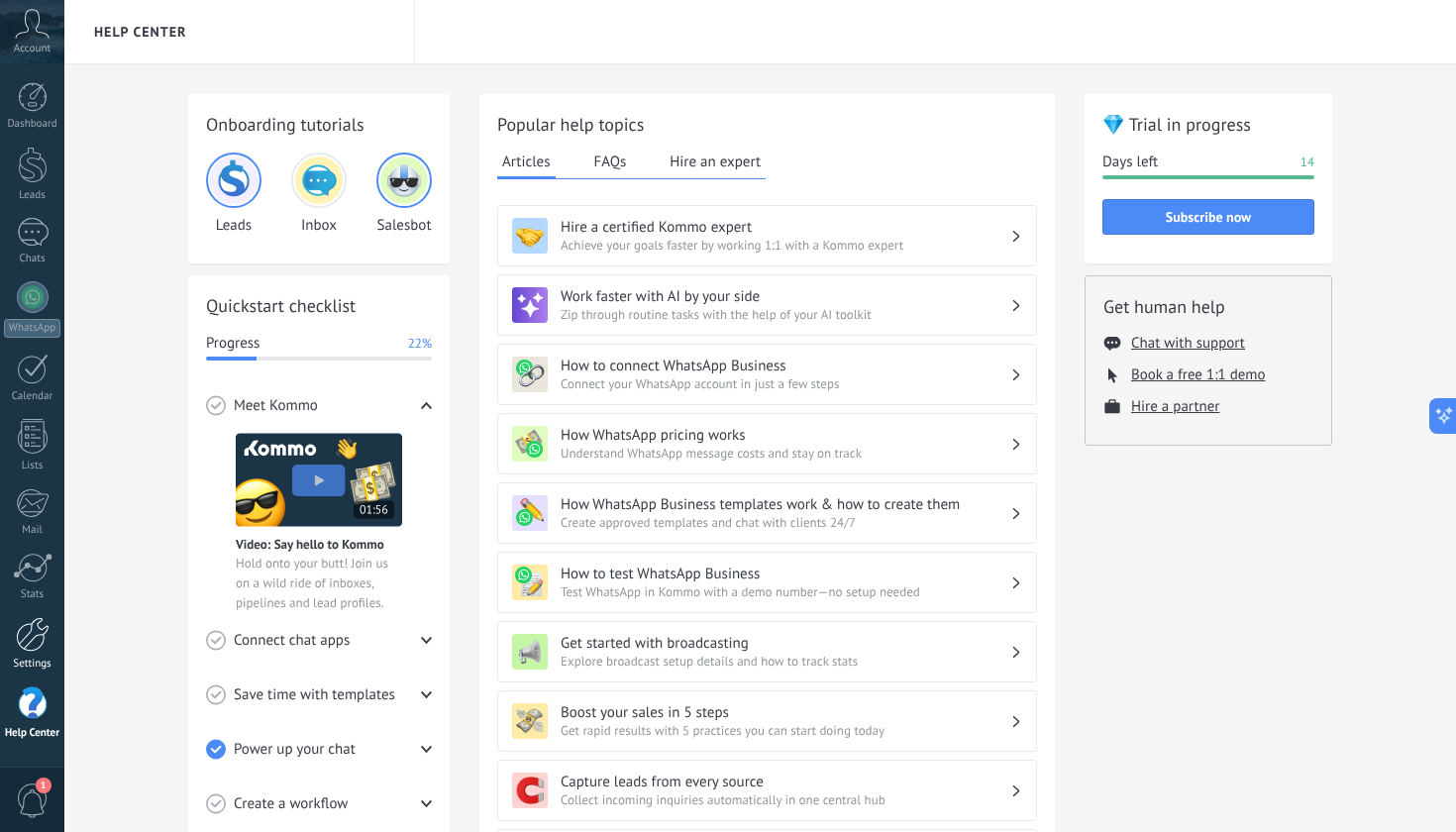 click at bounding box center (33, 634) 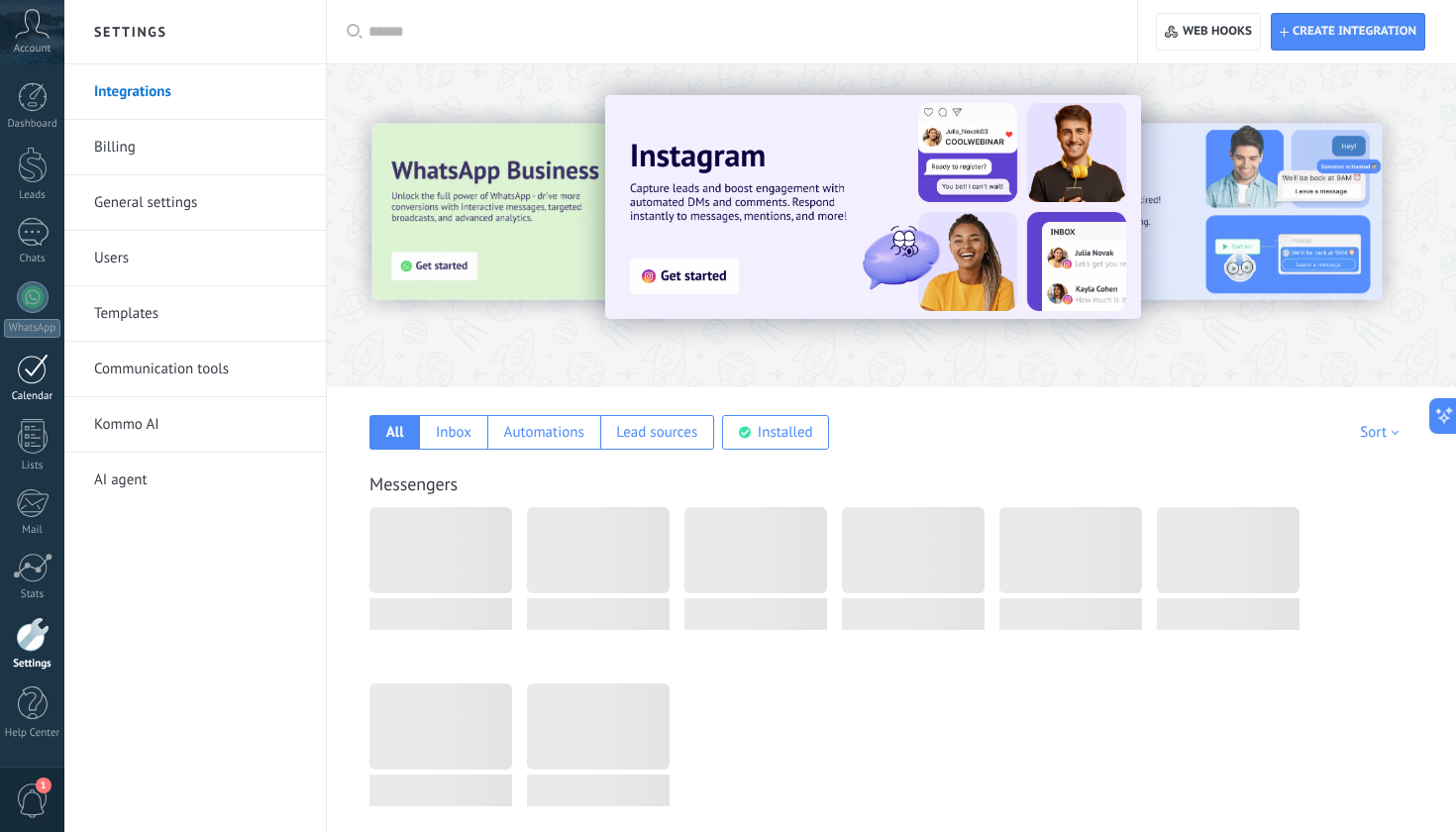 click at bounding box center [33, 368] 